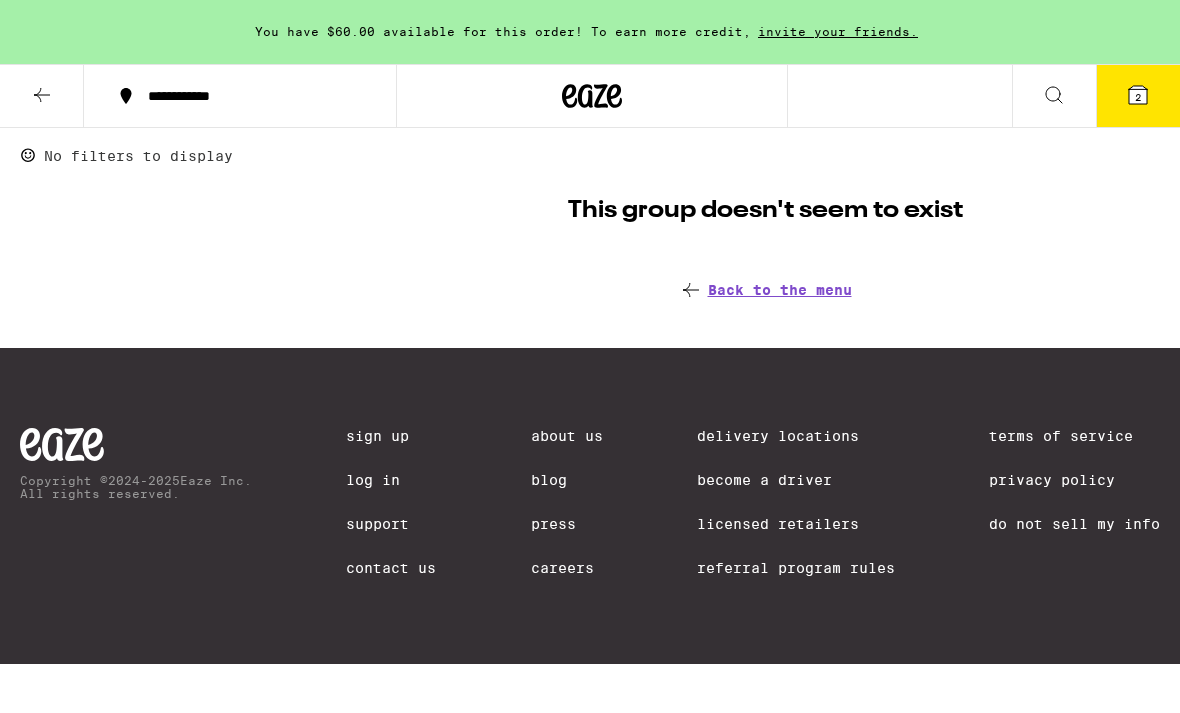 scroll, scrollTop: 0, scrollLeft: 0, axis: both 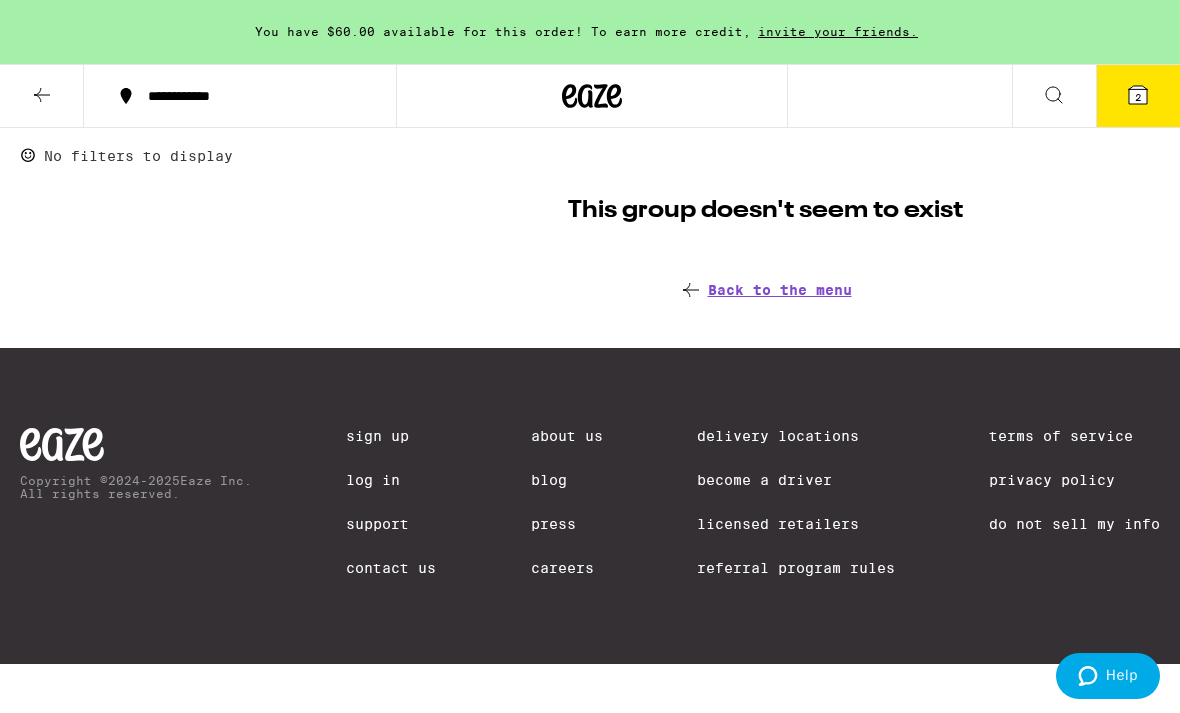 click on "Back to the menu" at bounding box center [780, 290] 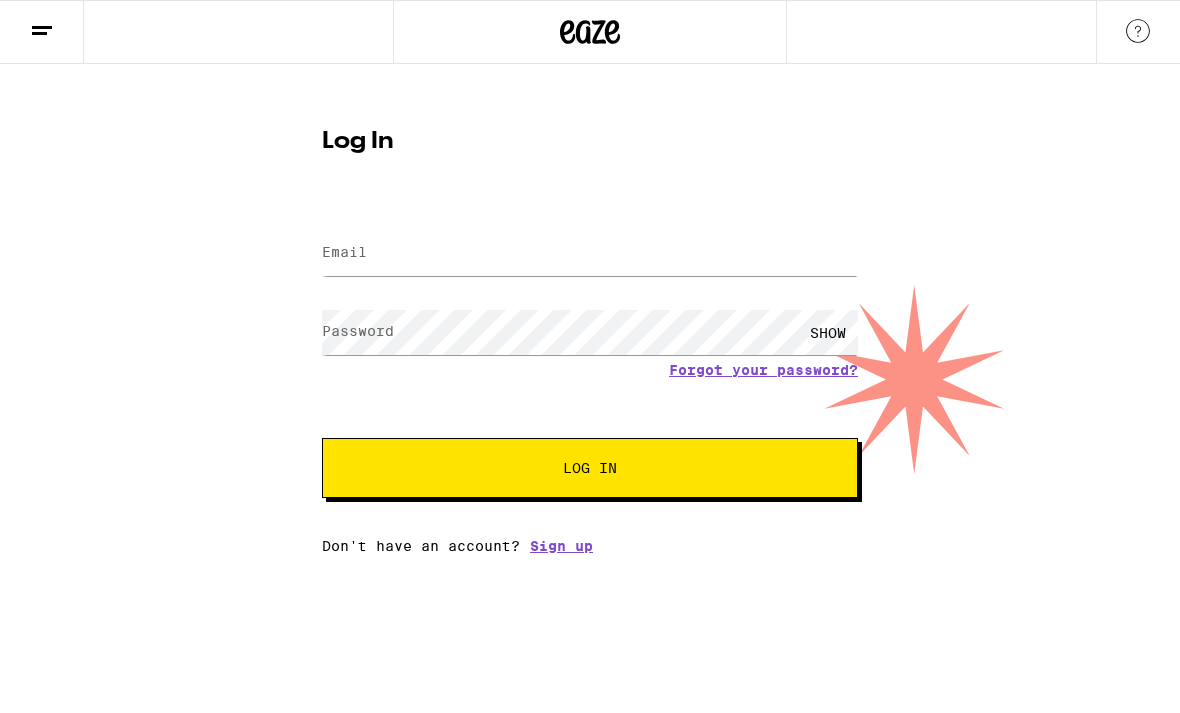 scroll, scrollTop: 0, scrollLeft: 0, axis: both 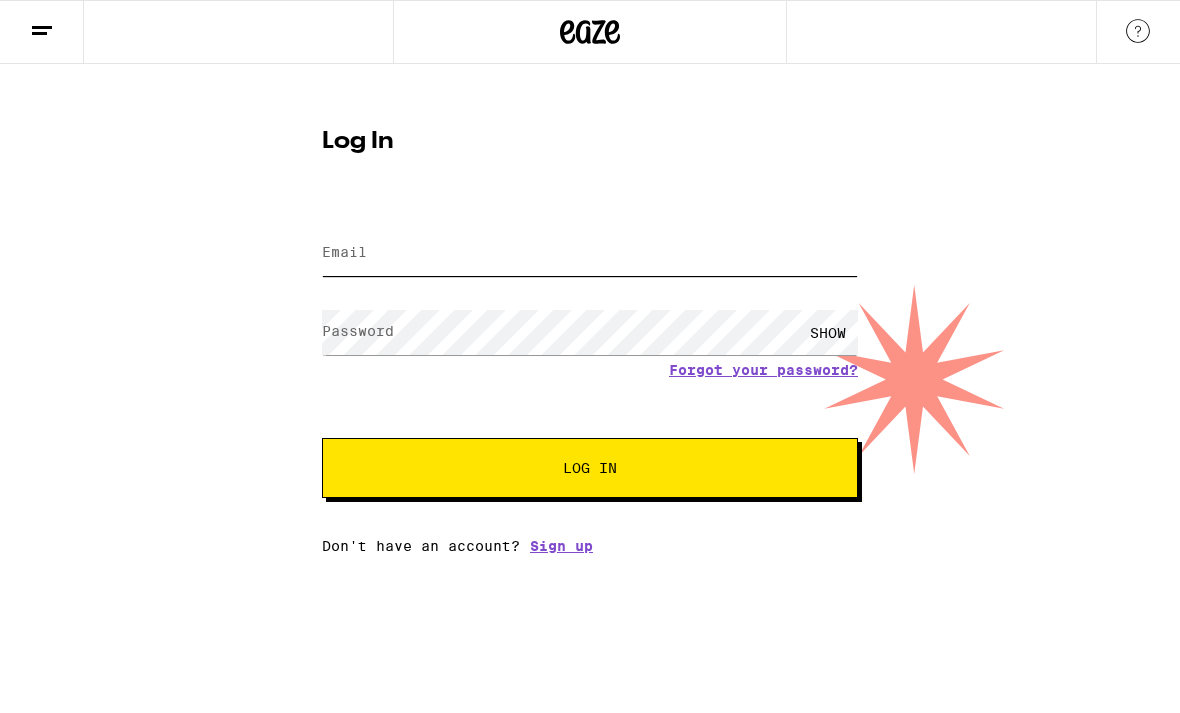 type on "[EMAIL]" 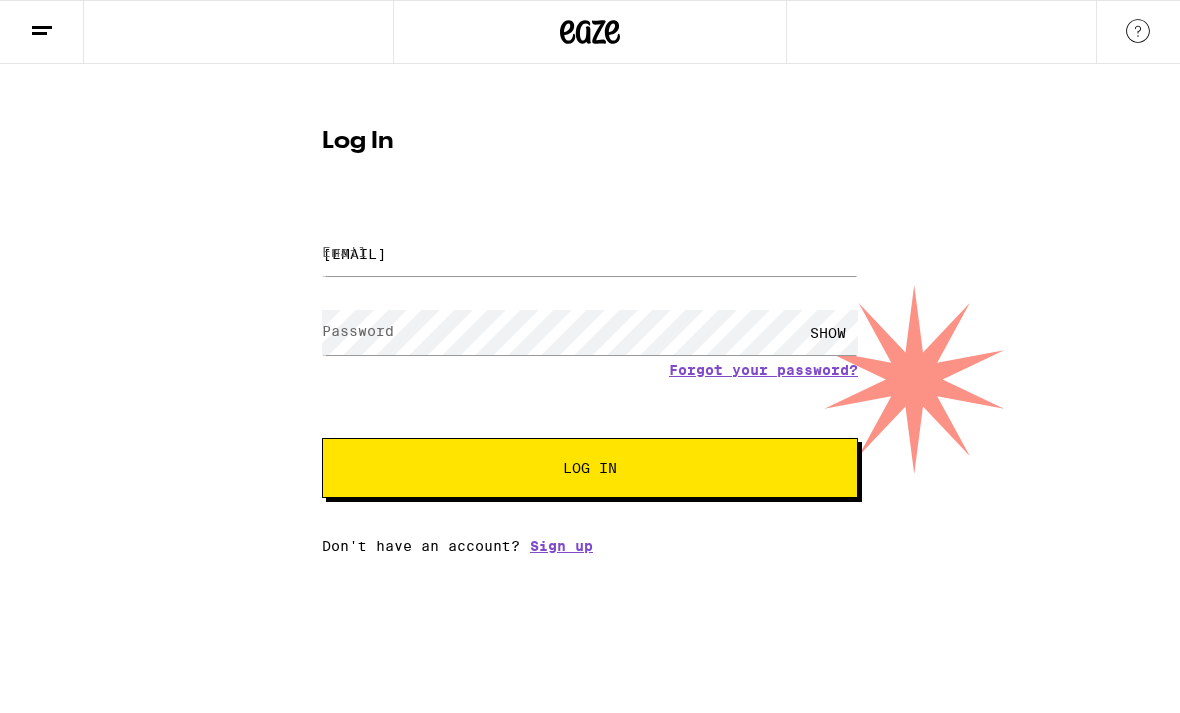 click on "Log In" at bounding box center (590, 468) 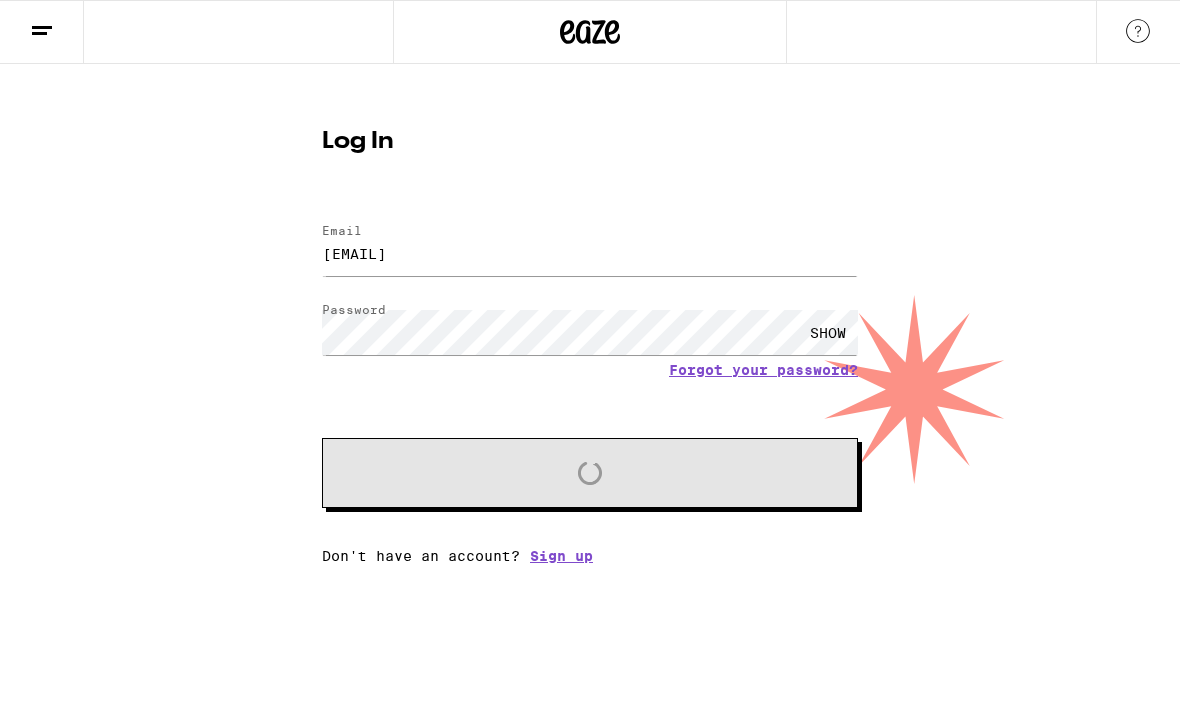 scroll, scrollTop: 0, scrollLeft: 0, axis: both 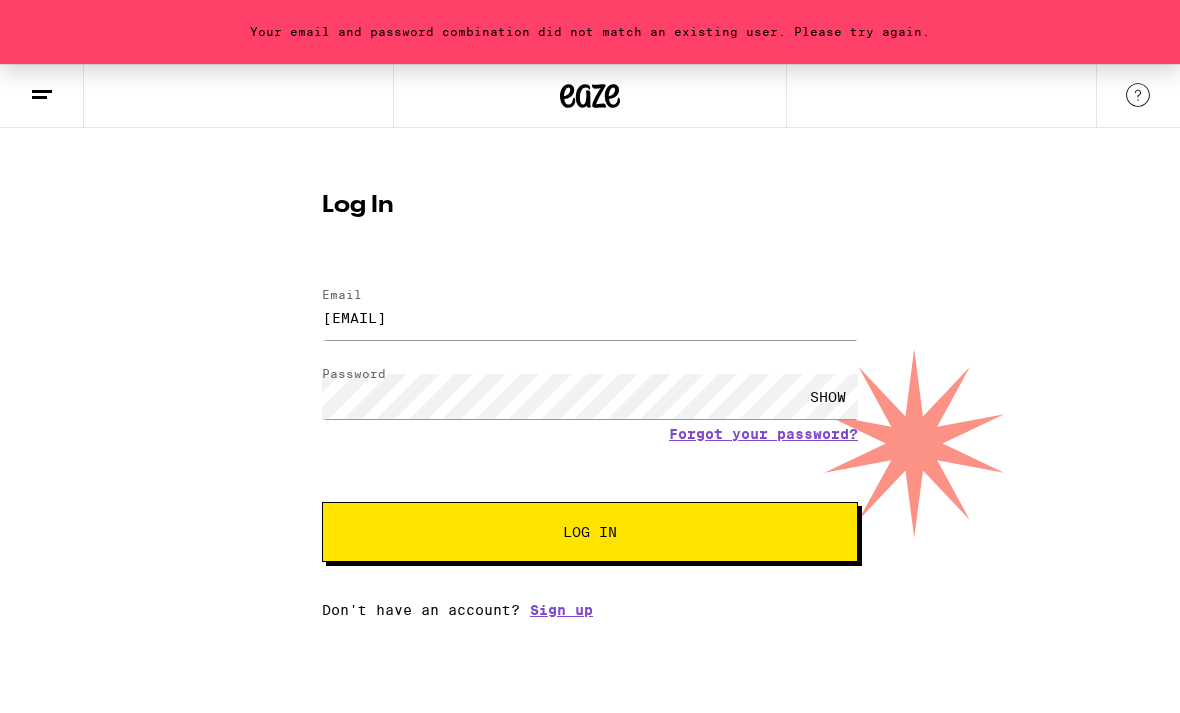 click on "Log In" at bounding box center (590, 532) 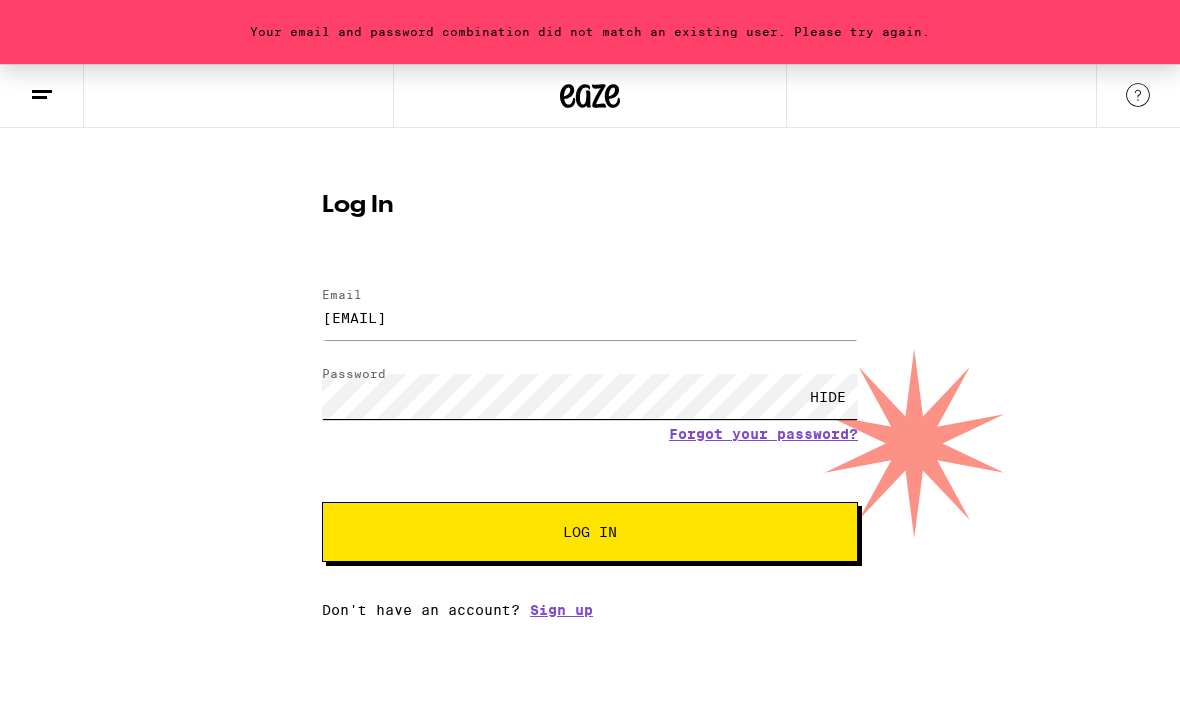 click on "Log In" at bounding box center [590, 532] 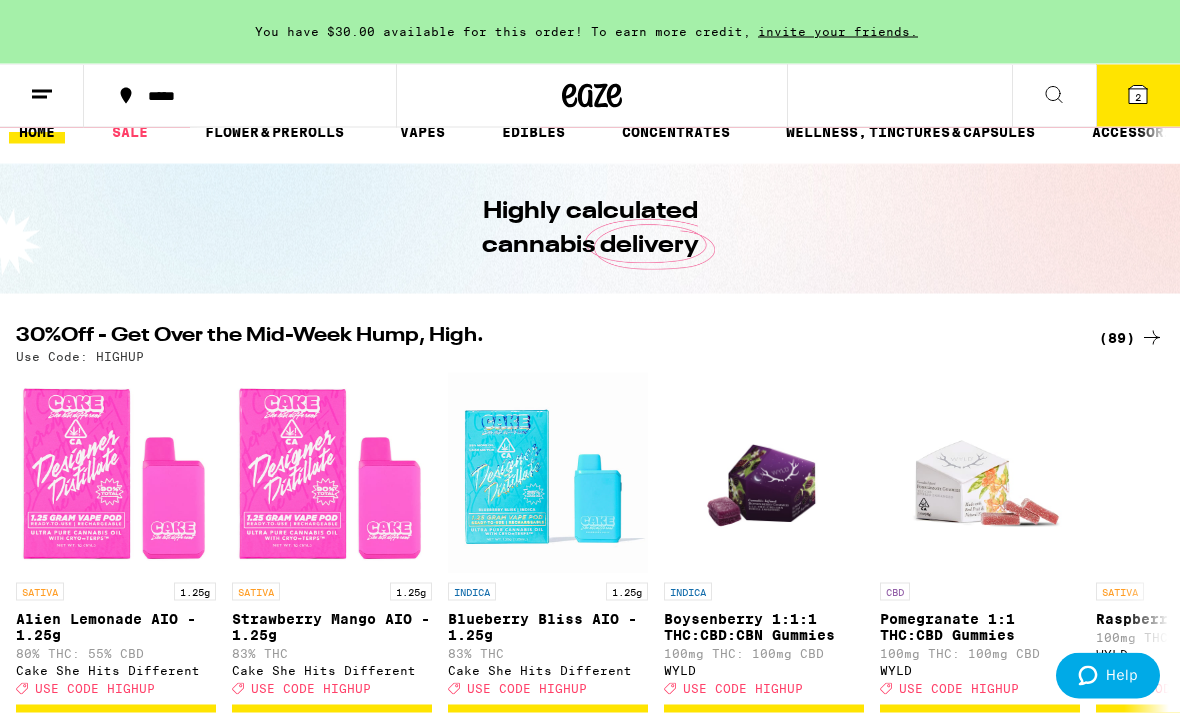 scroll, scrollTop: 18, scrollLeft: 0, axis: vertical 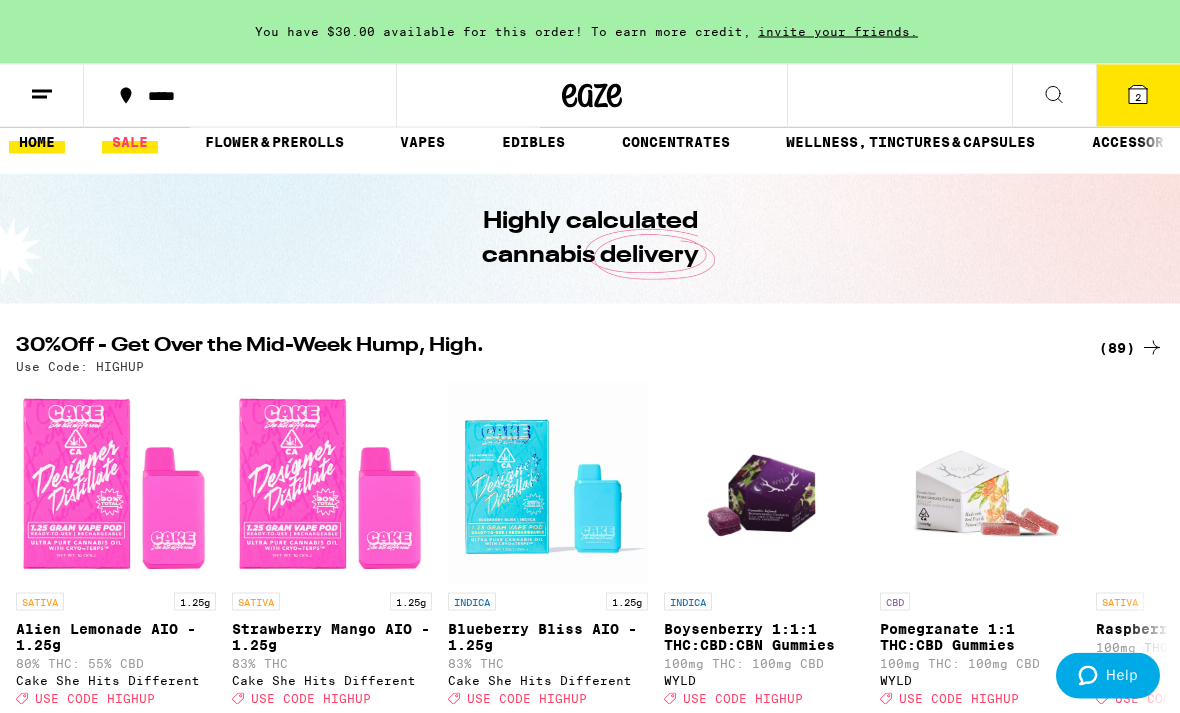 click on "SALE" at bounding box center [130, 142] 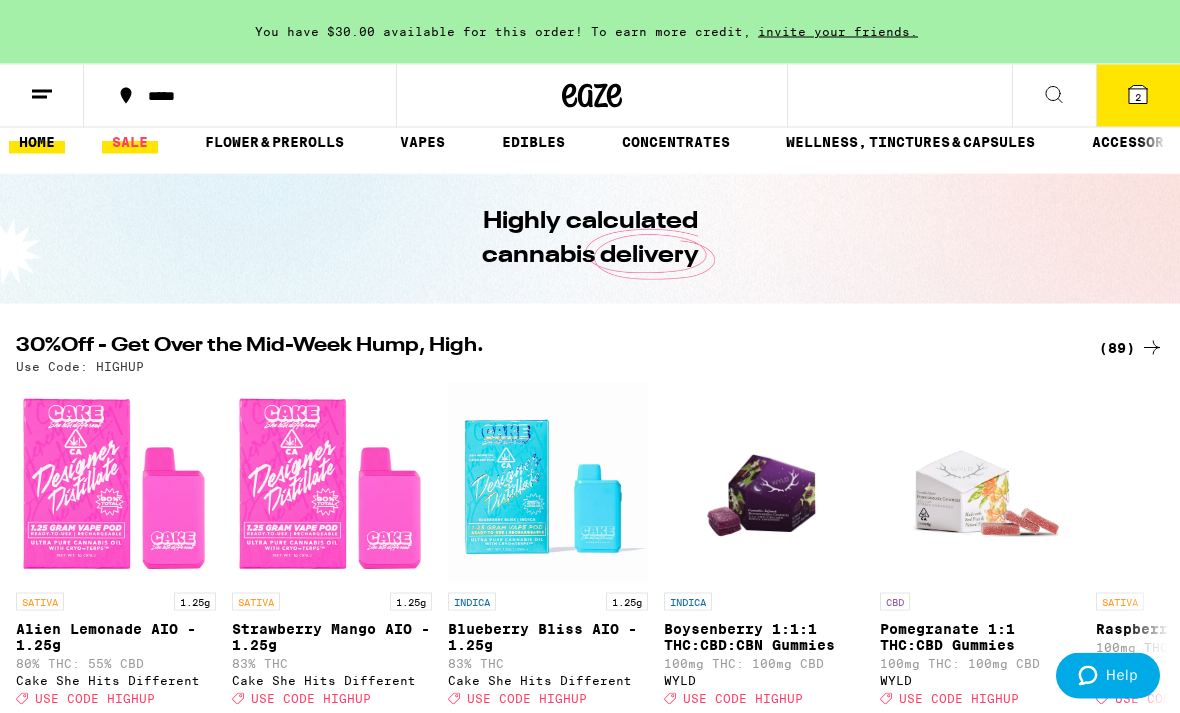 click on "SALE" at bounding box center (130, 142) 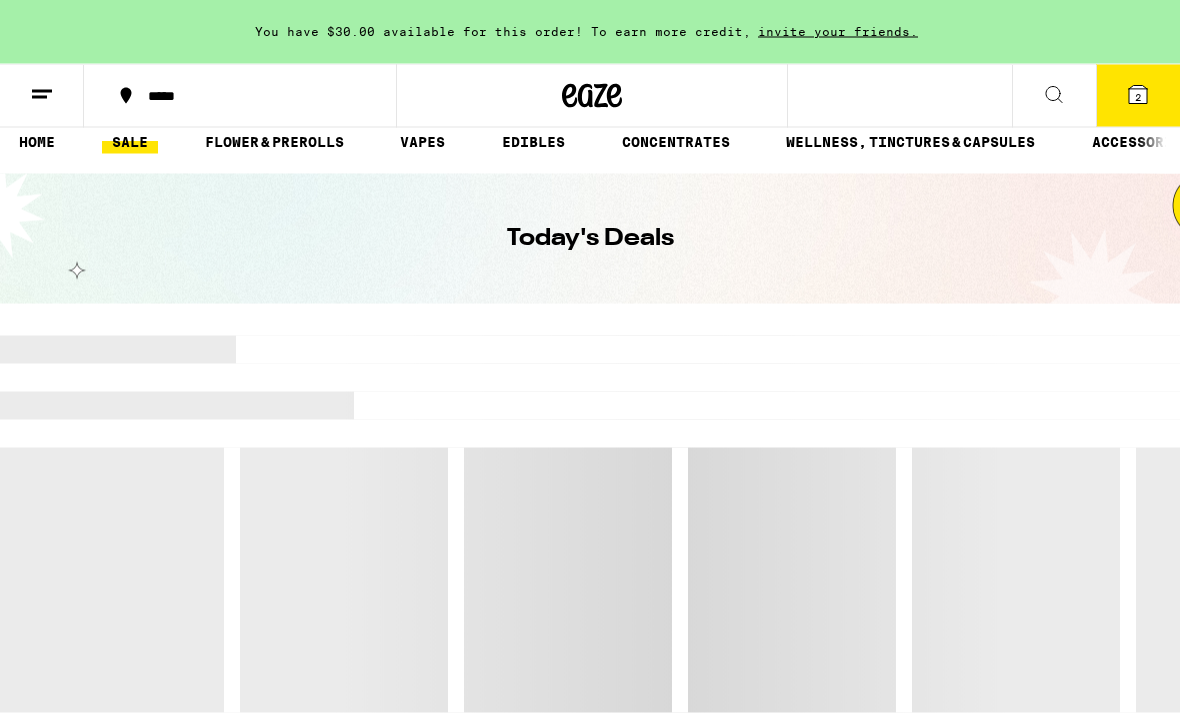 scroll, scrollTop: 0, scrollLeft: 0, axis: both 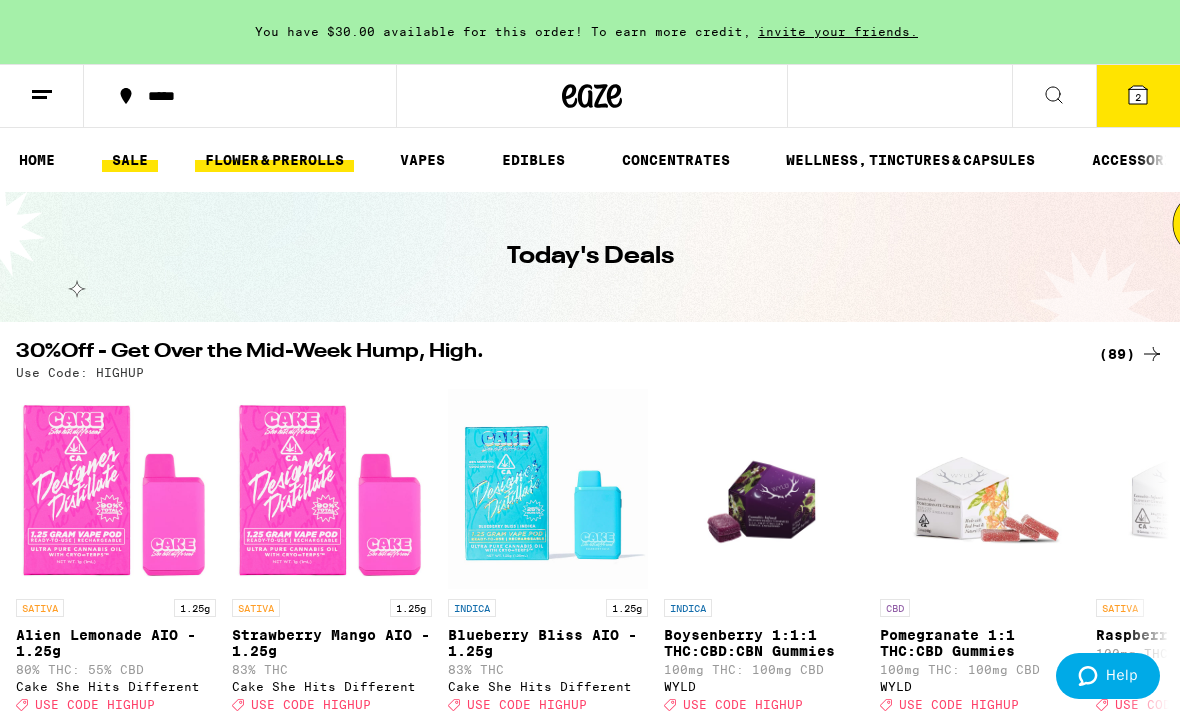 click on "FLOWER & PREROLLS" at bounding box center (274, 160) 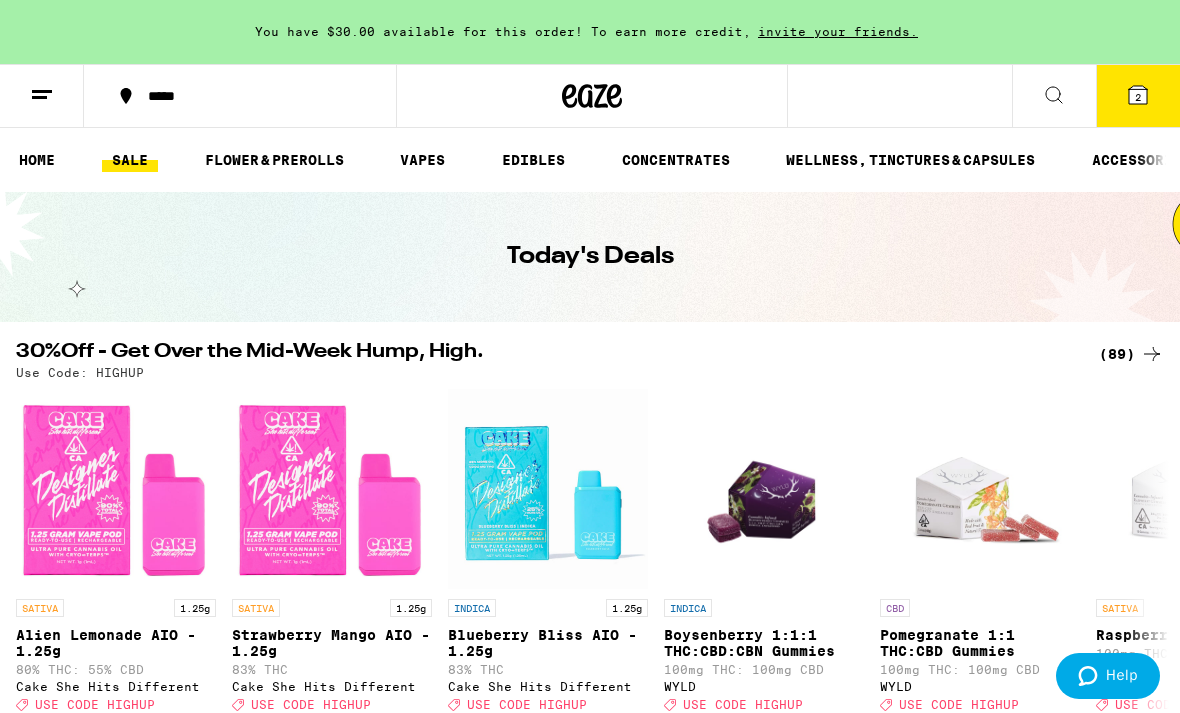 click on "SALE" at bounding box center [130, 160] 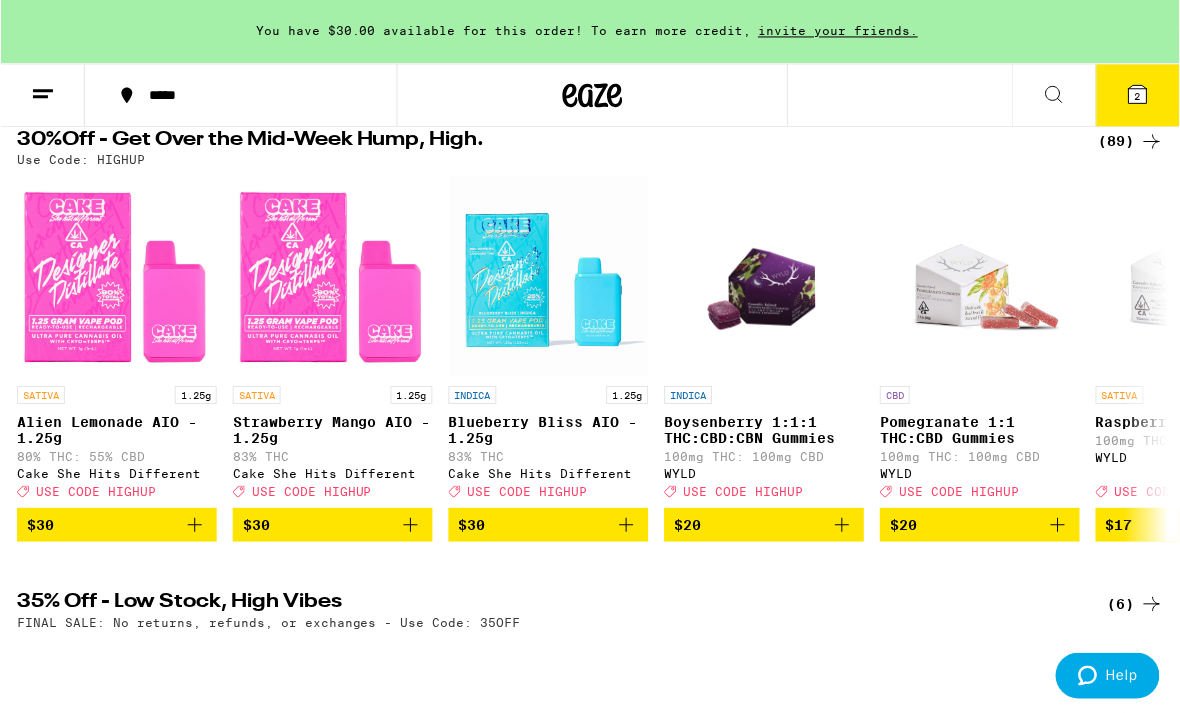scroll, scrollTop: 149, scrollLeft: 0, axis: vertical 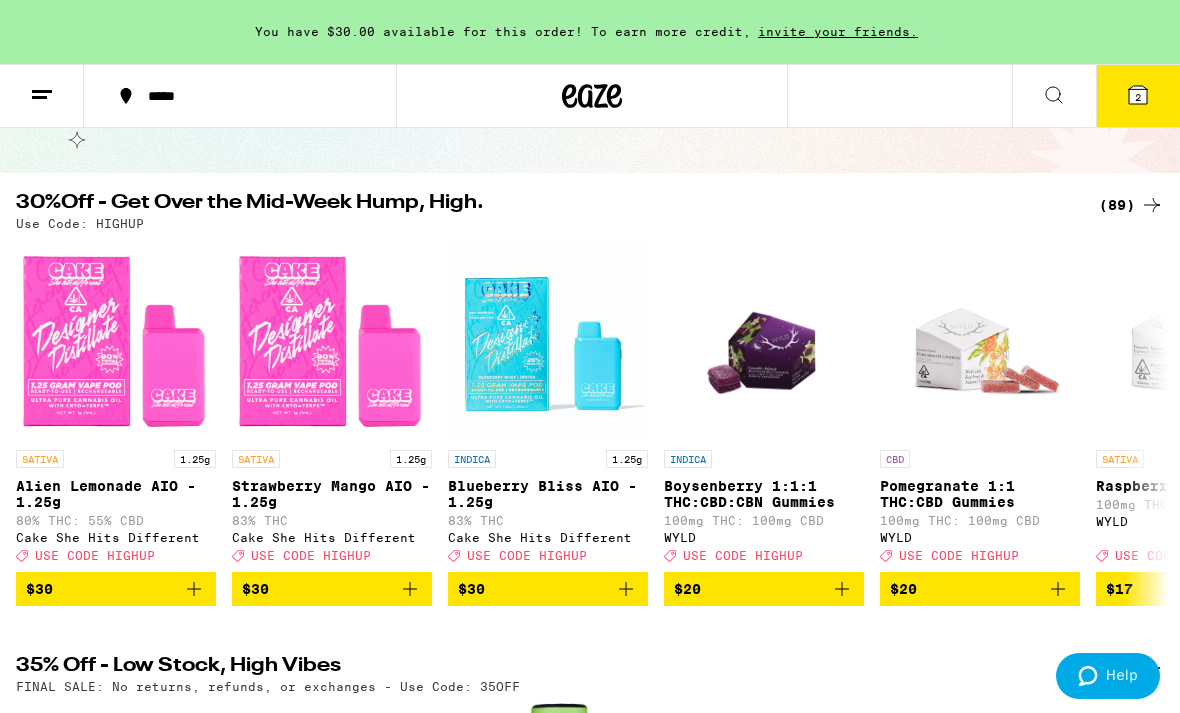 click on "(89)" at bounding box center (1131, 205) 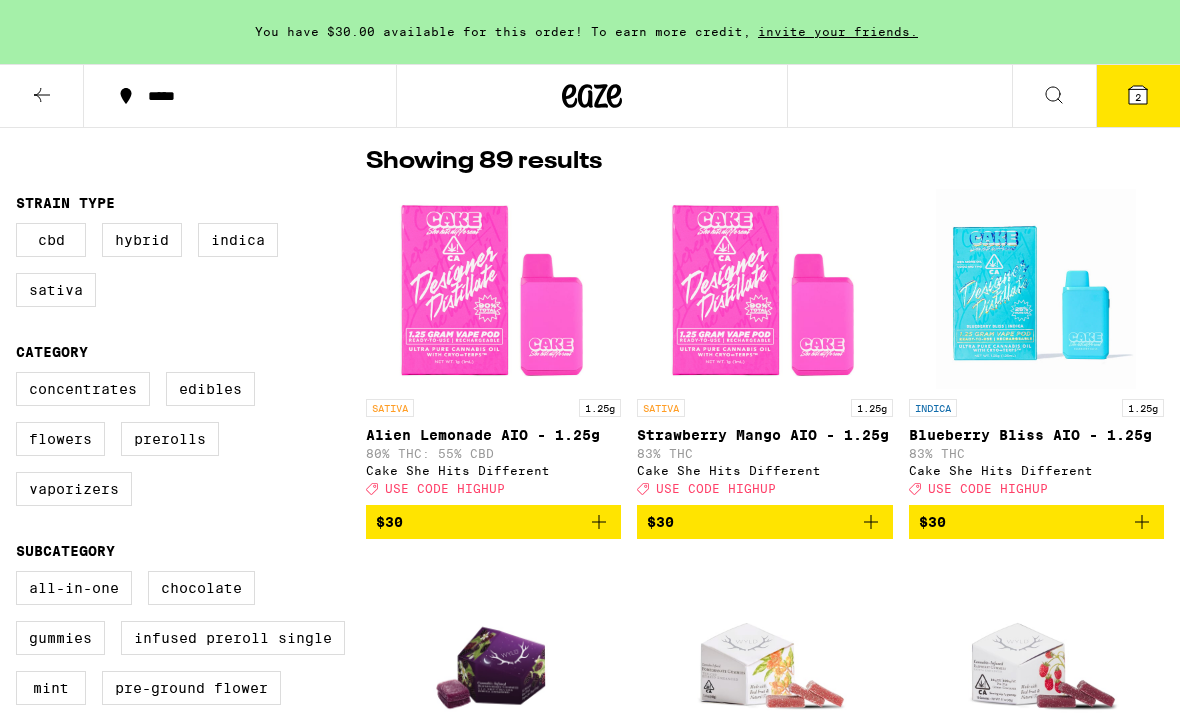 scroll, scrollTop: 0, scrollLeft: 0, axis: both 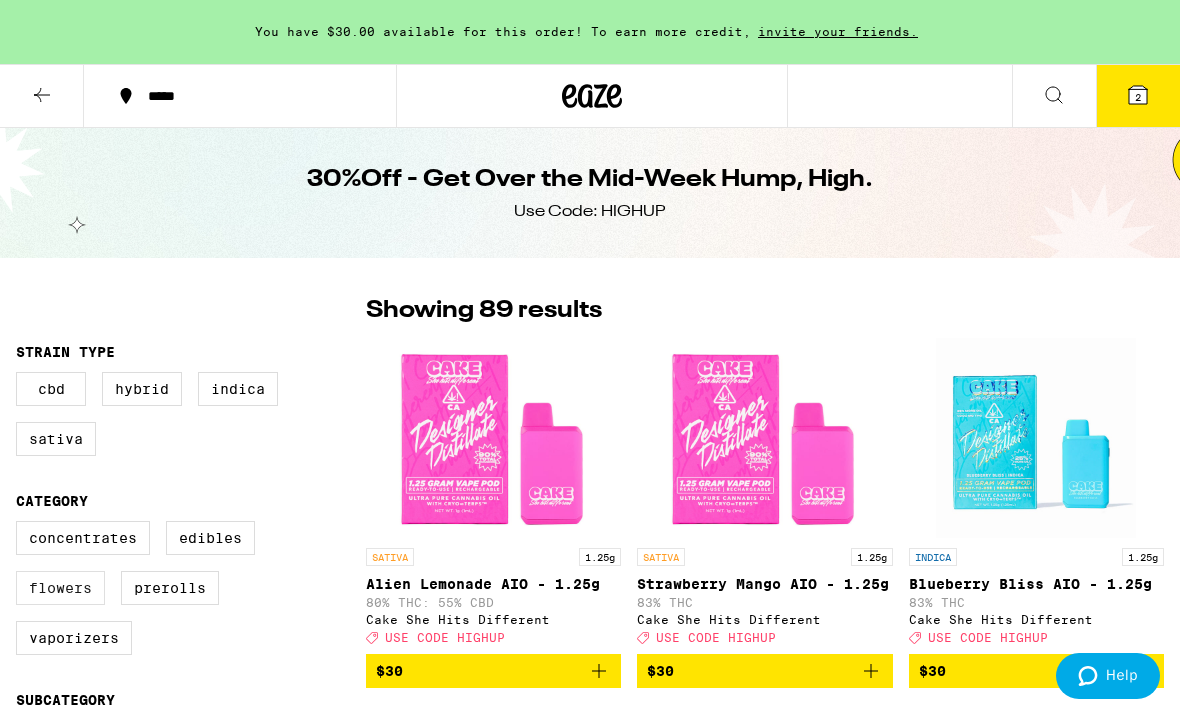 click on "Flowers" at bounding box center [60, 588] 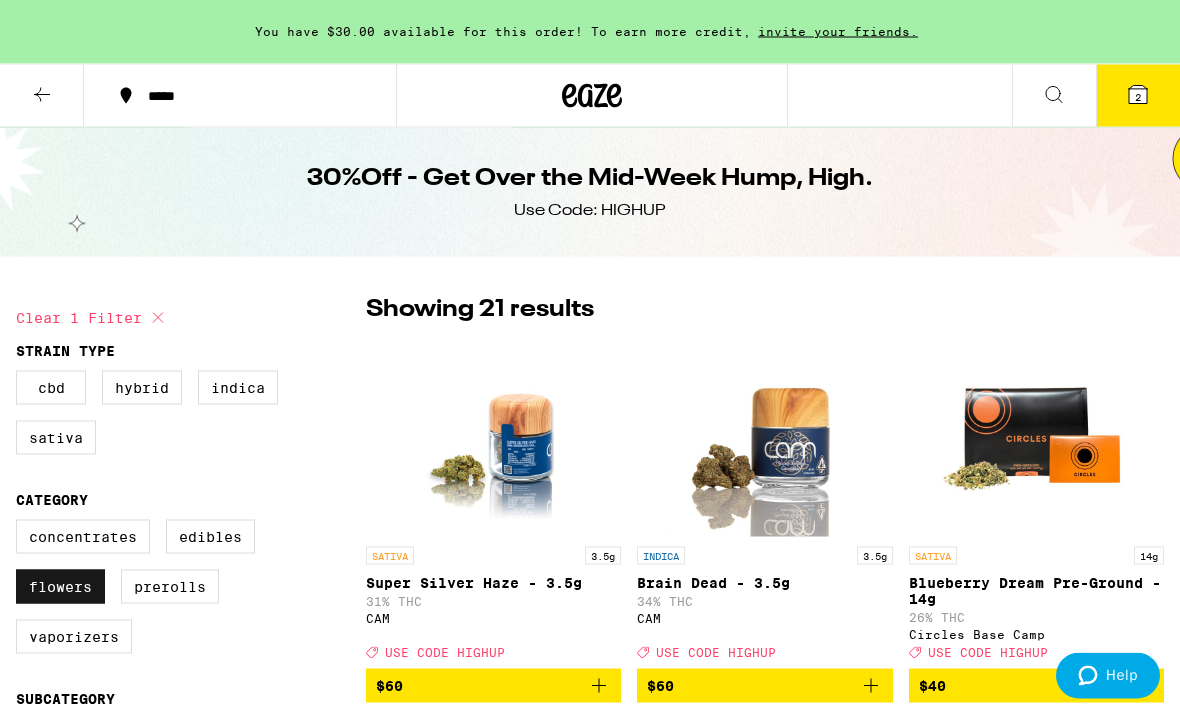 scroll, scrollTop: 0, scrollLeft: 0, axis: both 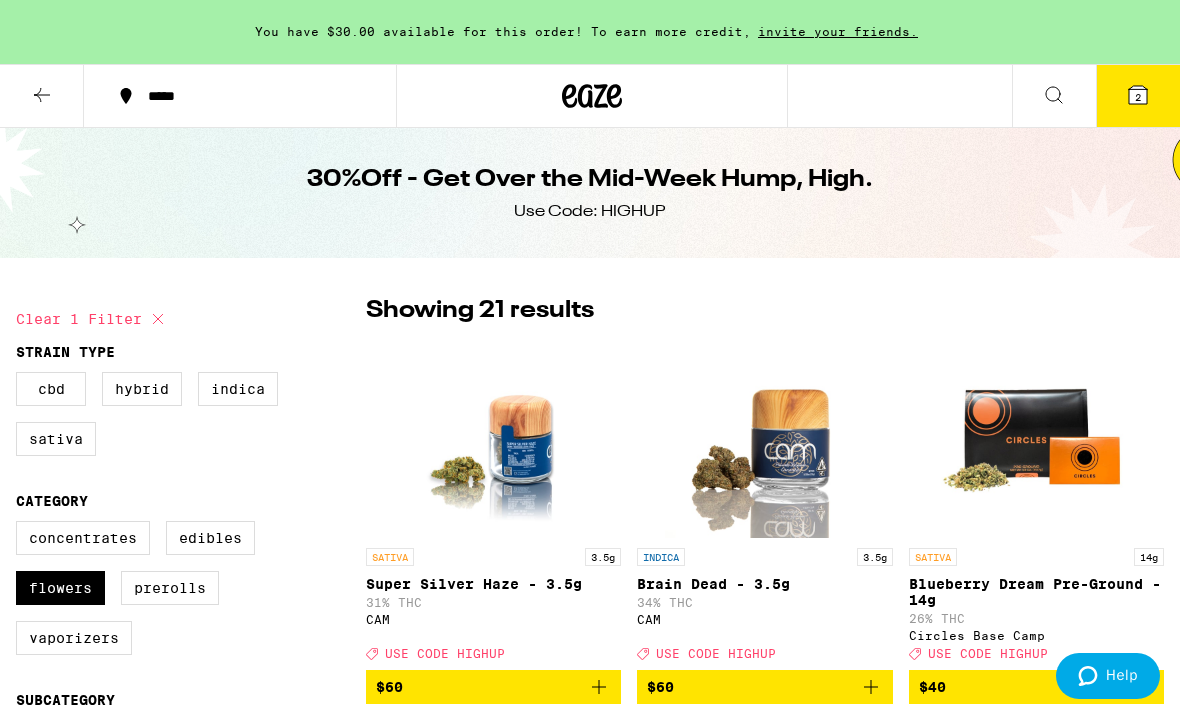 click at bounding box center (765, 438) 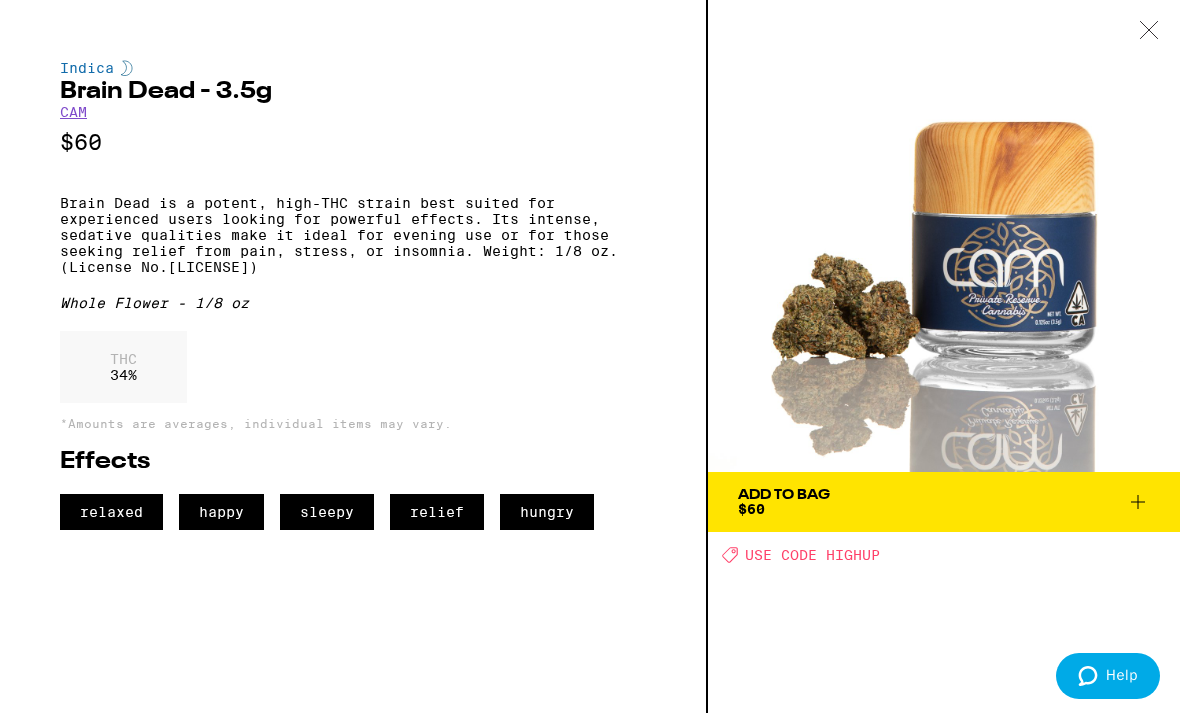 click on "Add To Bag $60" at bounding box center [944, 502] 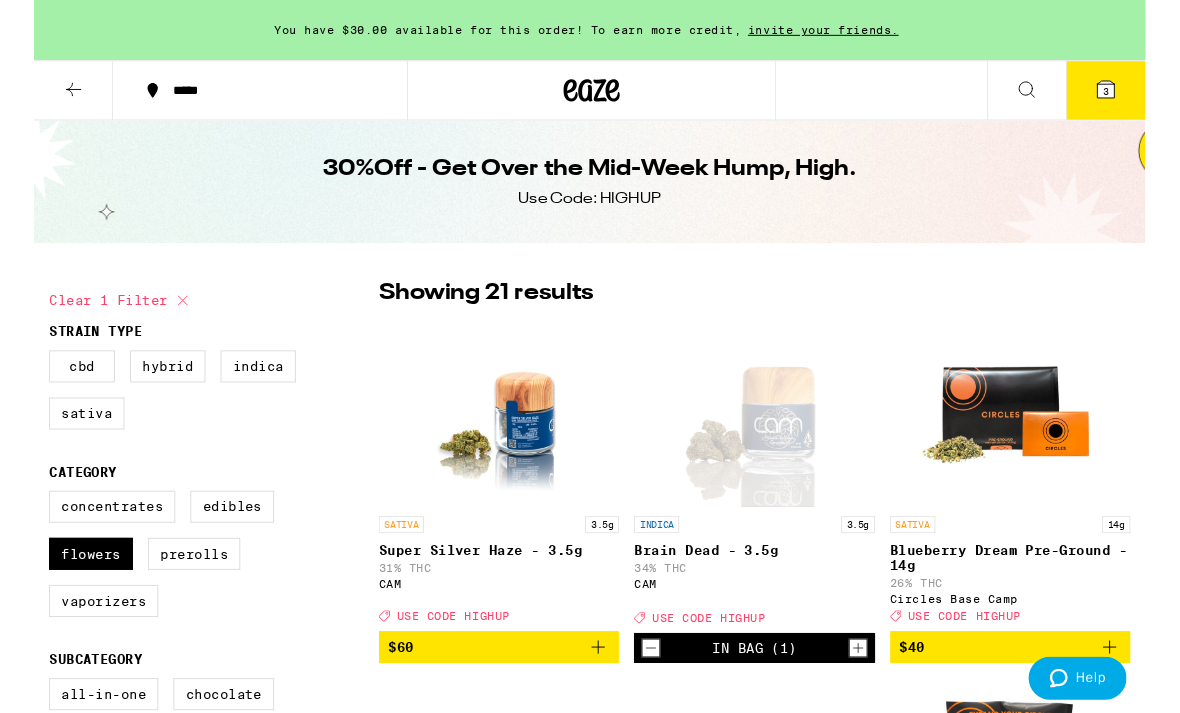 scroll, scrollTop: 44, scrollLeft: 0, axis: vertical 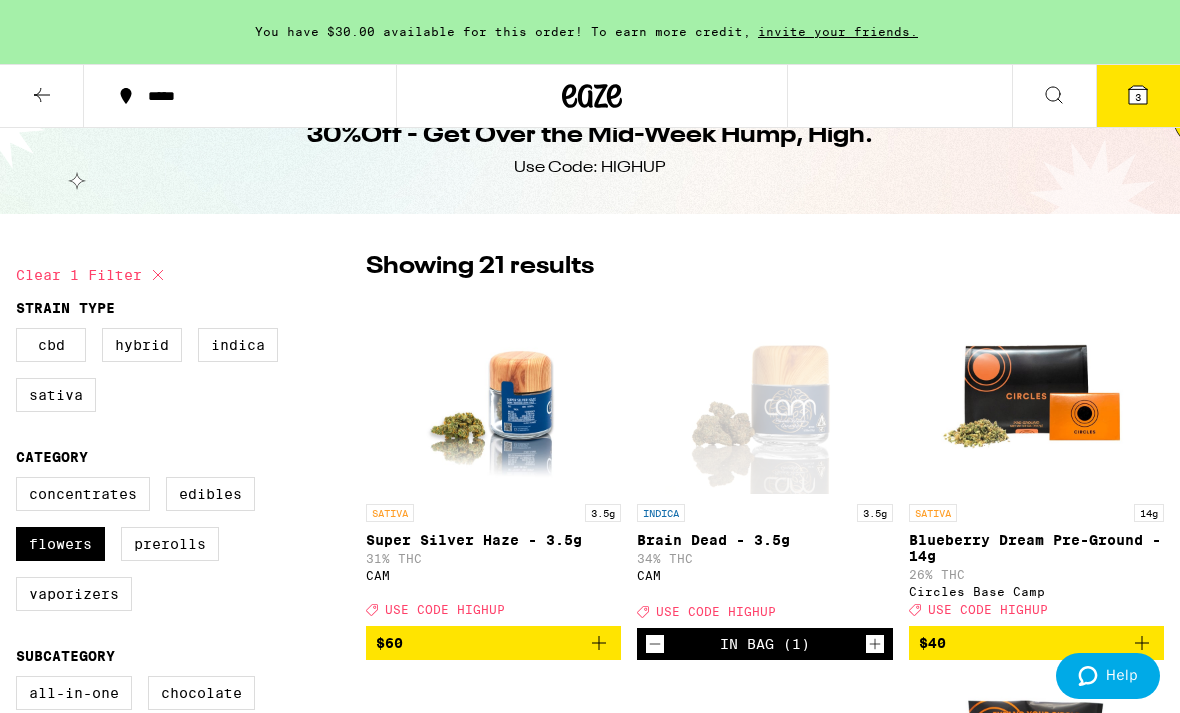 click on "3" at bounding box center [1138, 97] 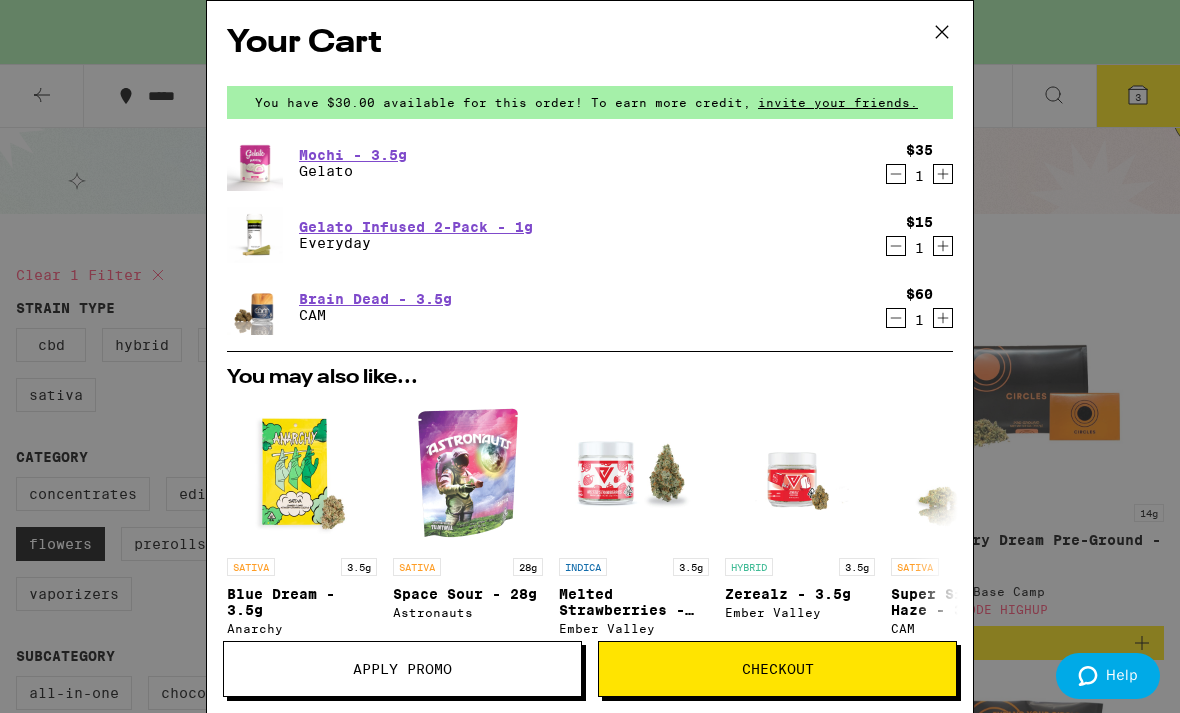 click at bounding box center [896, 174] 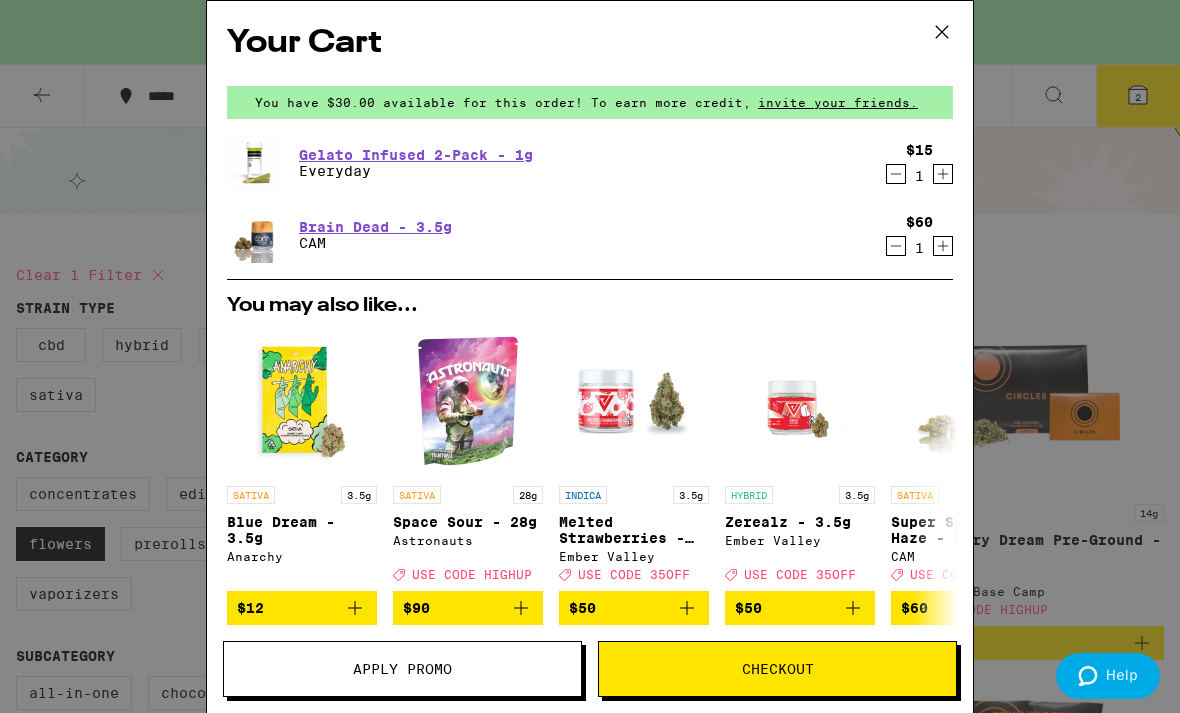 click 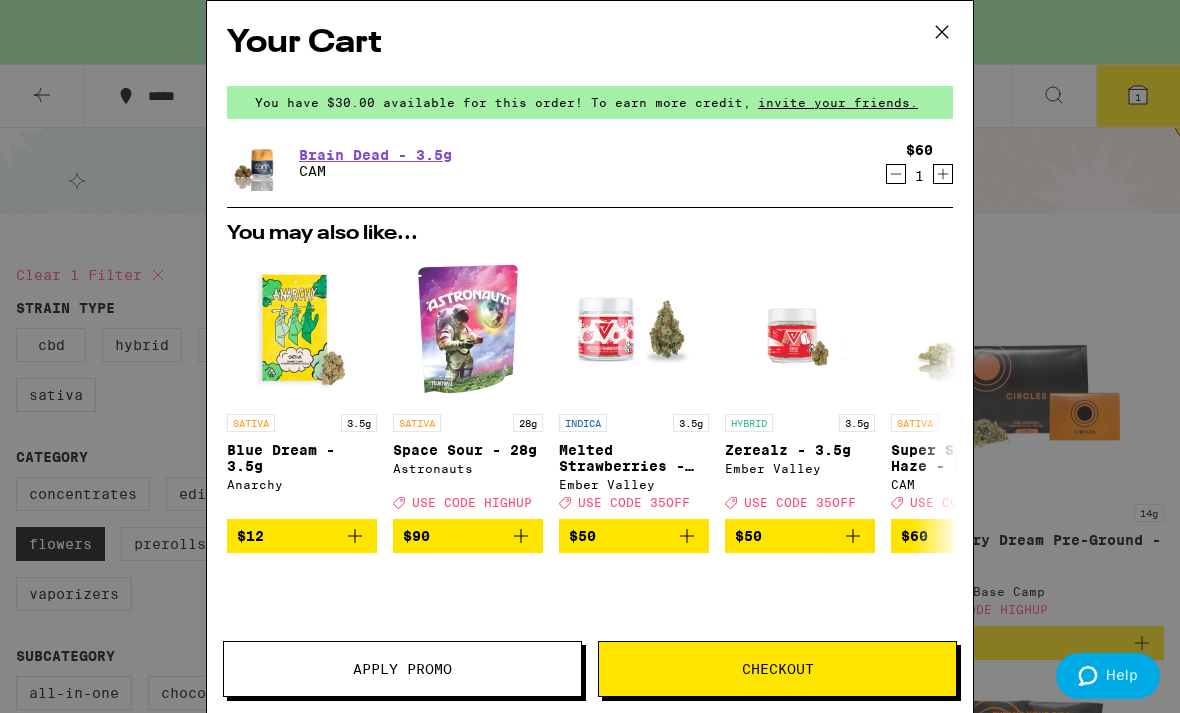 click on "Apply Promo" at bounding box center [402, 669] 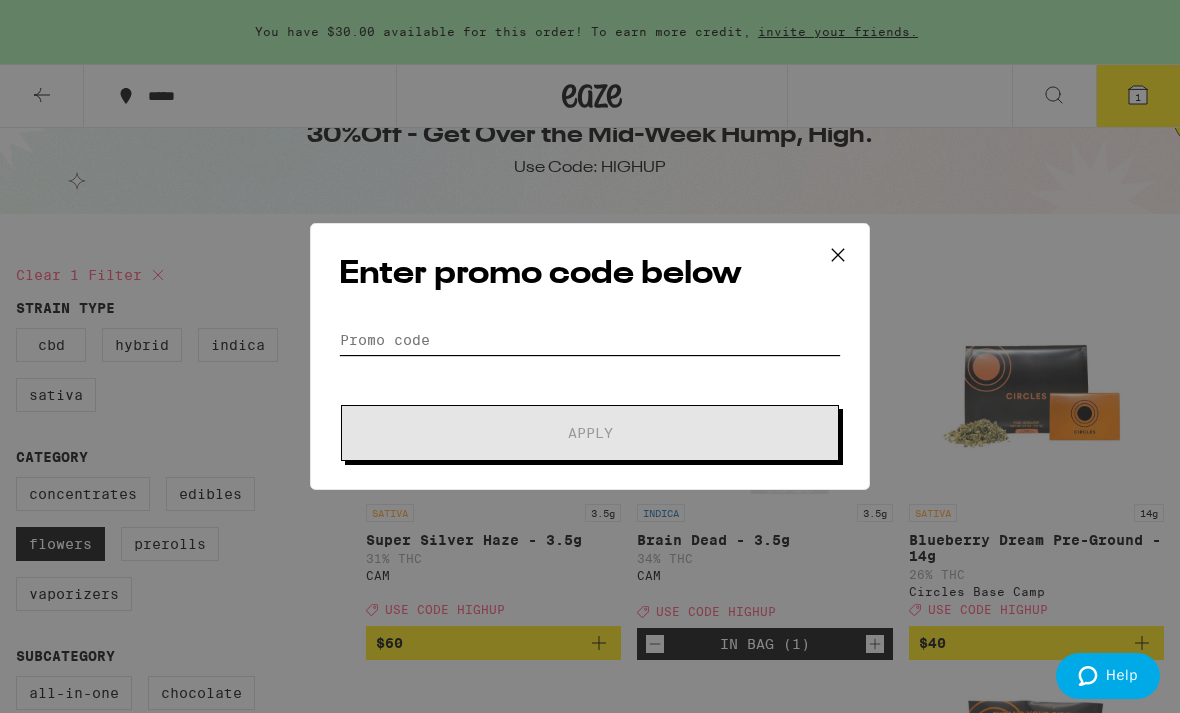 click on "Promo Code" at bounding box center [590, 340] 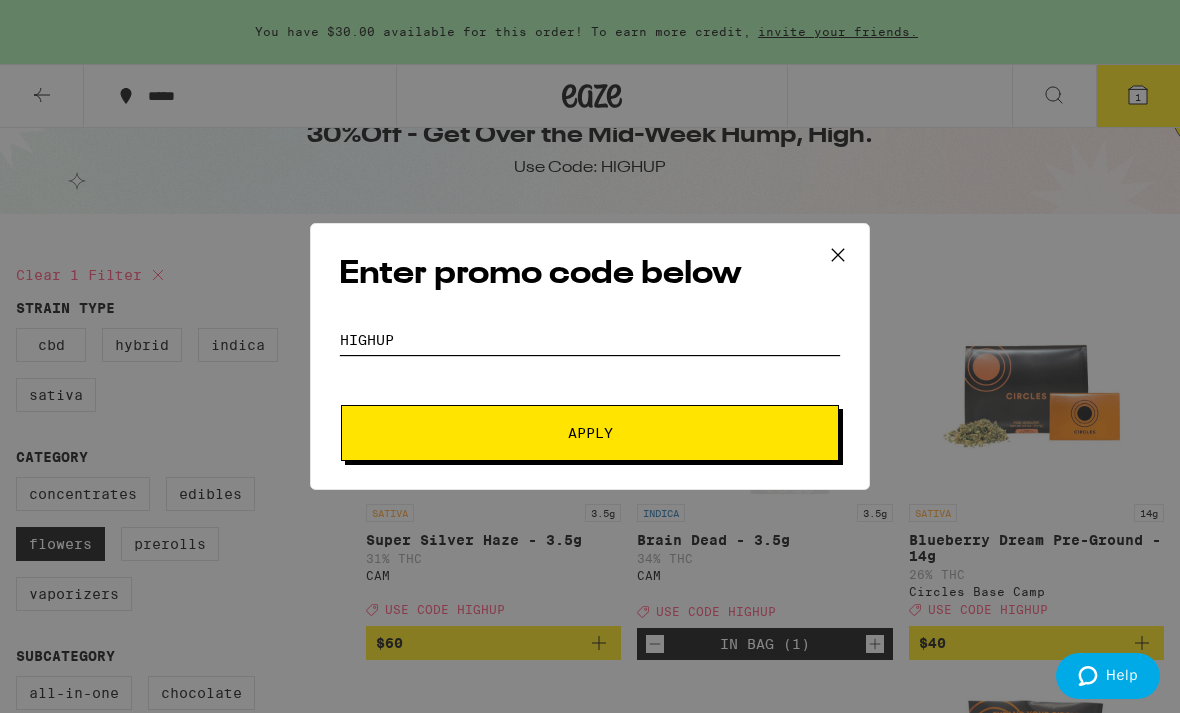 type on "Highup" 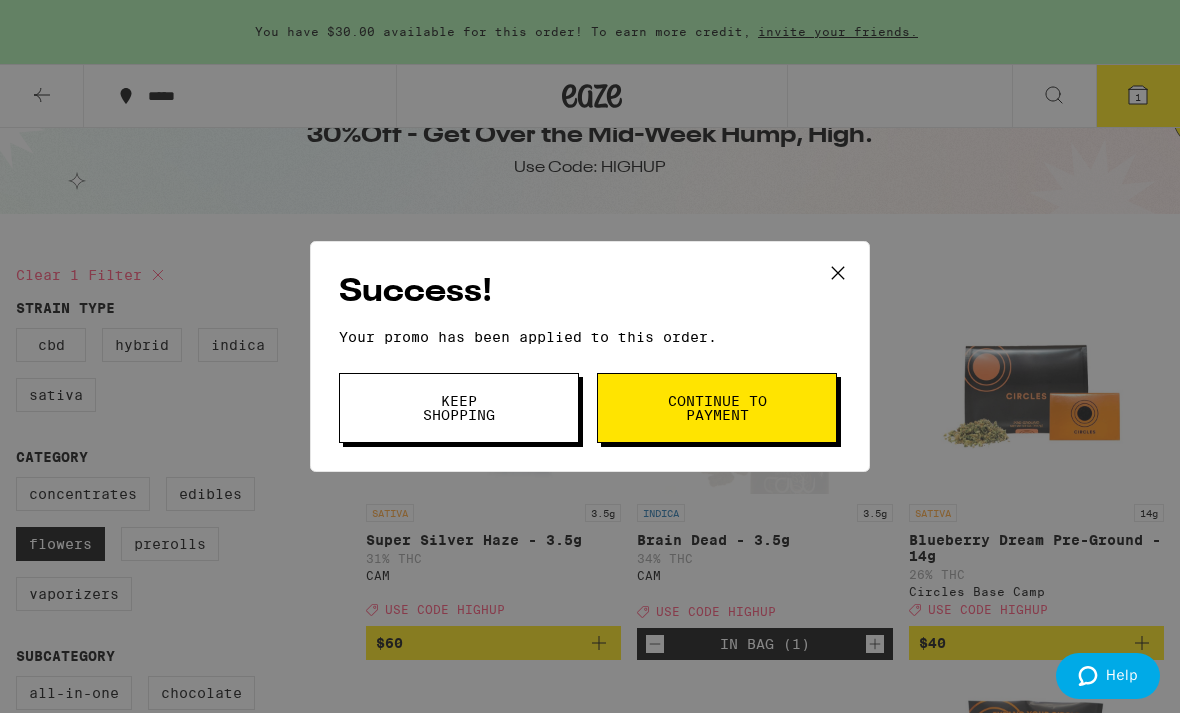 click on "Continue to payment" at bounding box center [717, 408] 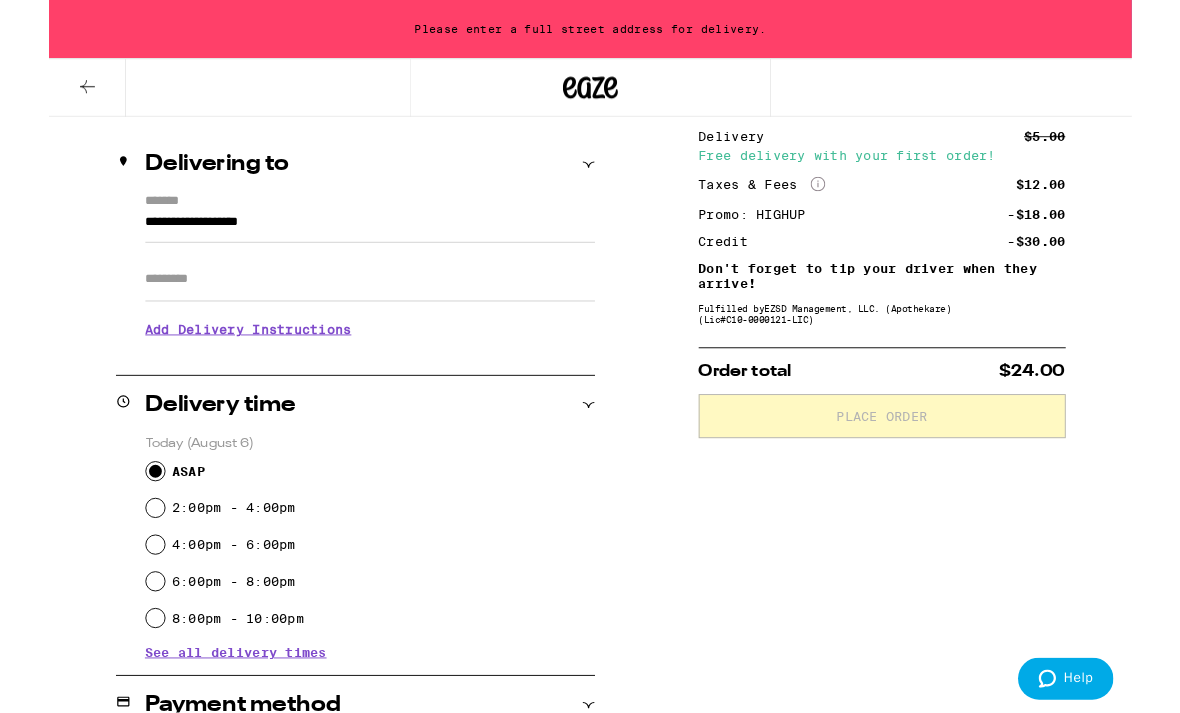 scroll, scrollTop: 231, scrollLeft: 0, axis: vertical 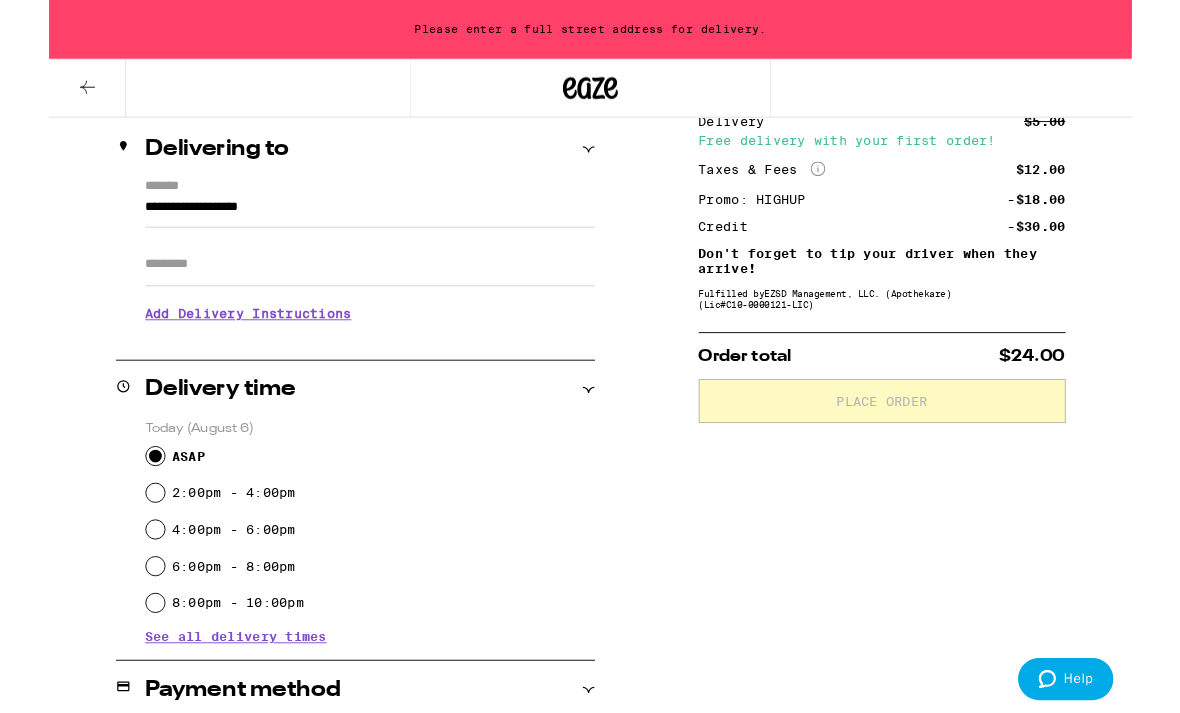 click on "8:00pm - 10:00pm" at bounding box center (116, 657) 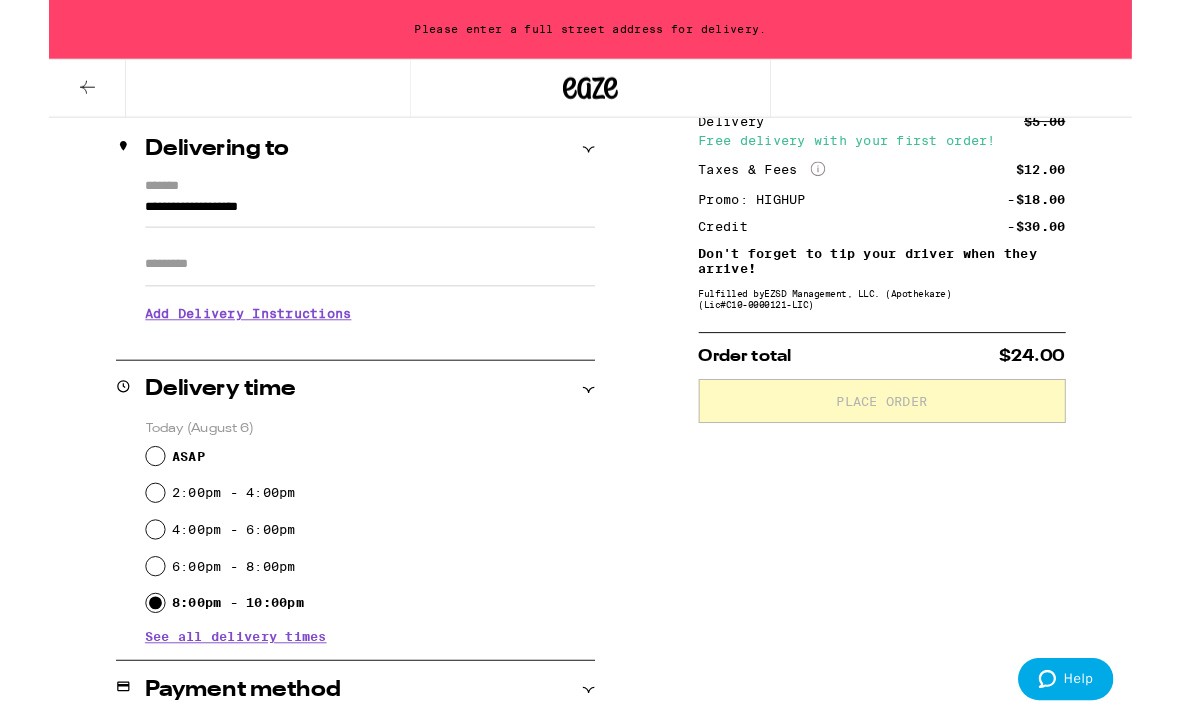 radio on "true" 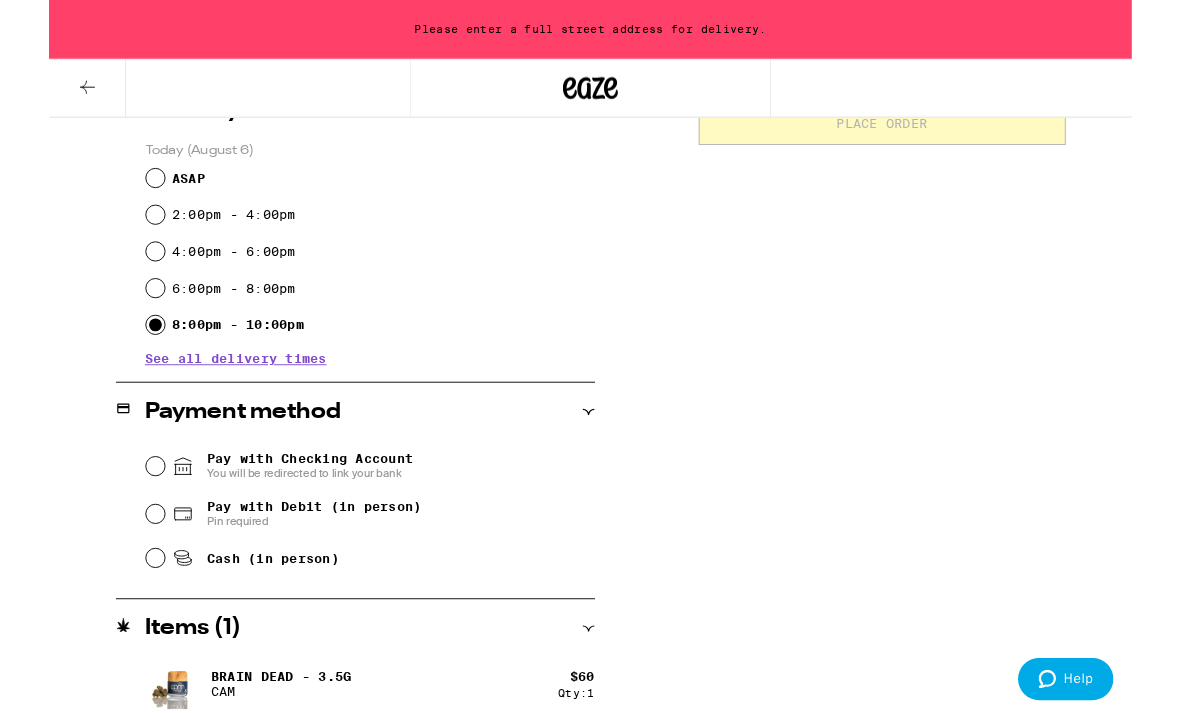 scroll, scrollTop: 547, scrollLeft: 0, axis: vertical 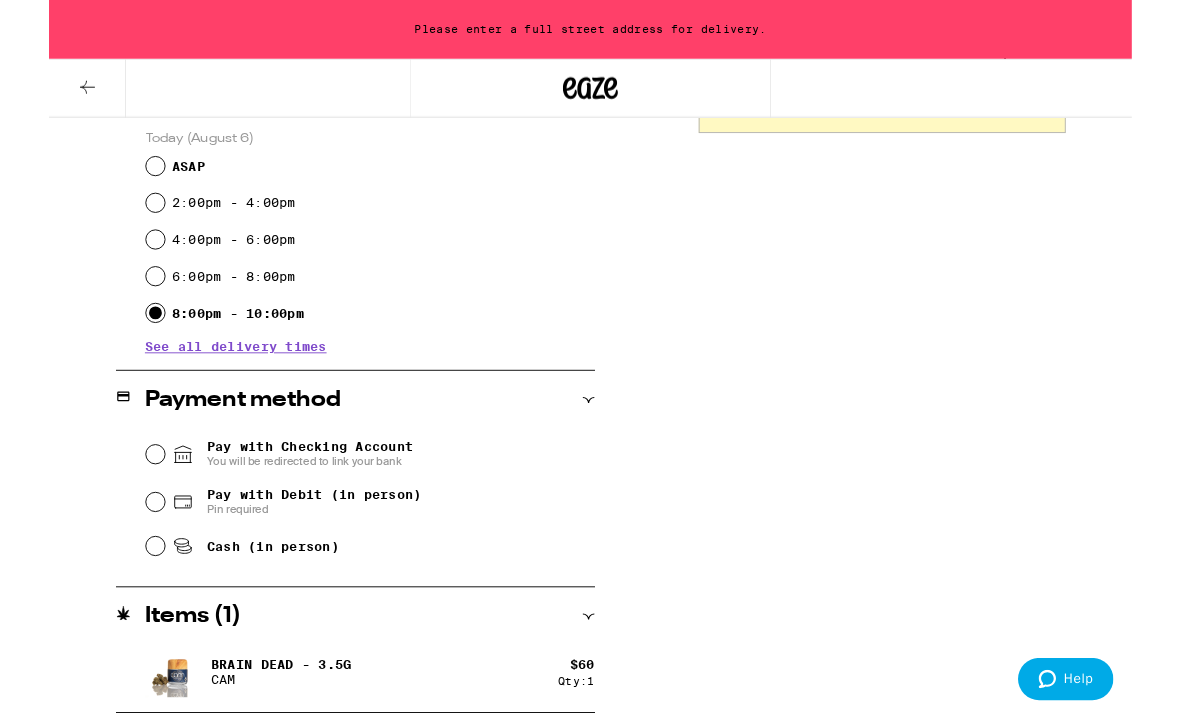 click on "Pay with Debit (in person) Pin required" at bounding box center [350, 547] 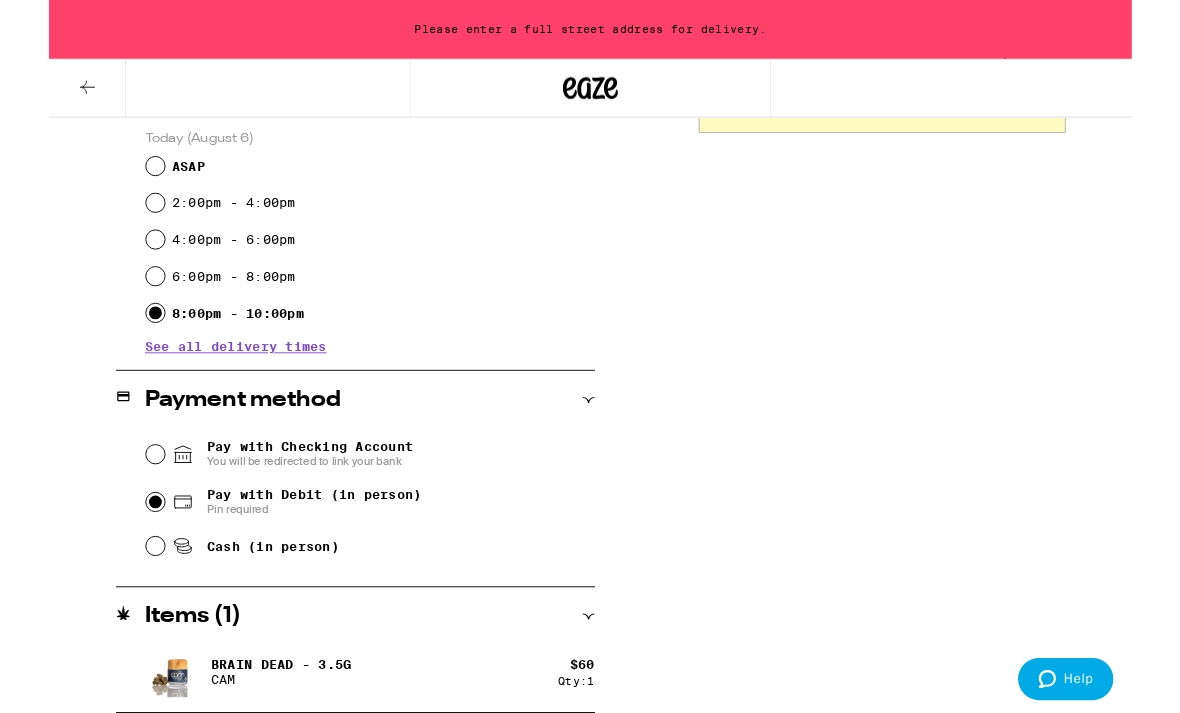 radio on "true" 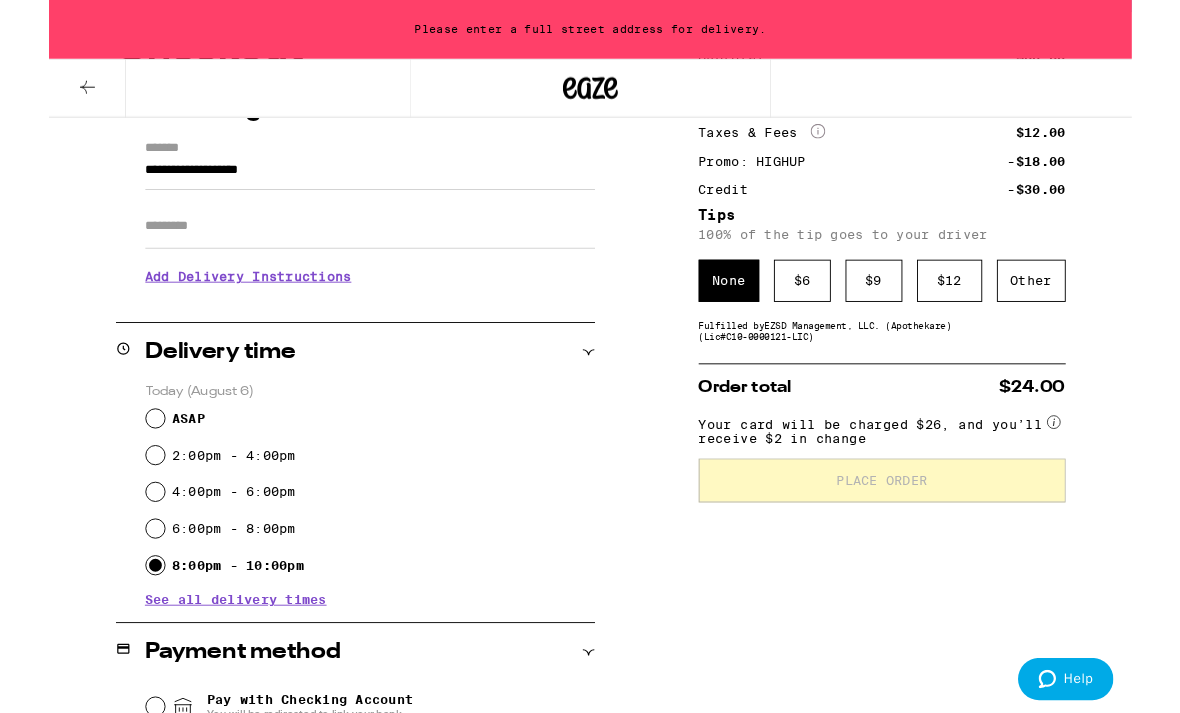 scroll, scrollTop: 271, scrollLeft: 0, axis: vertical 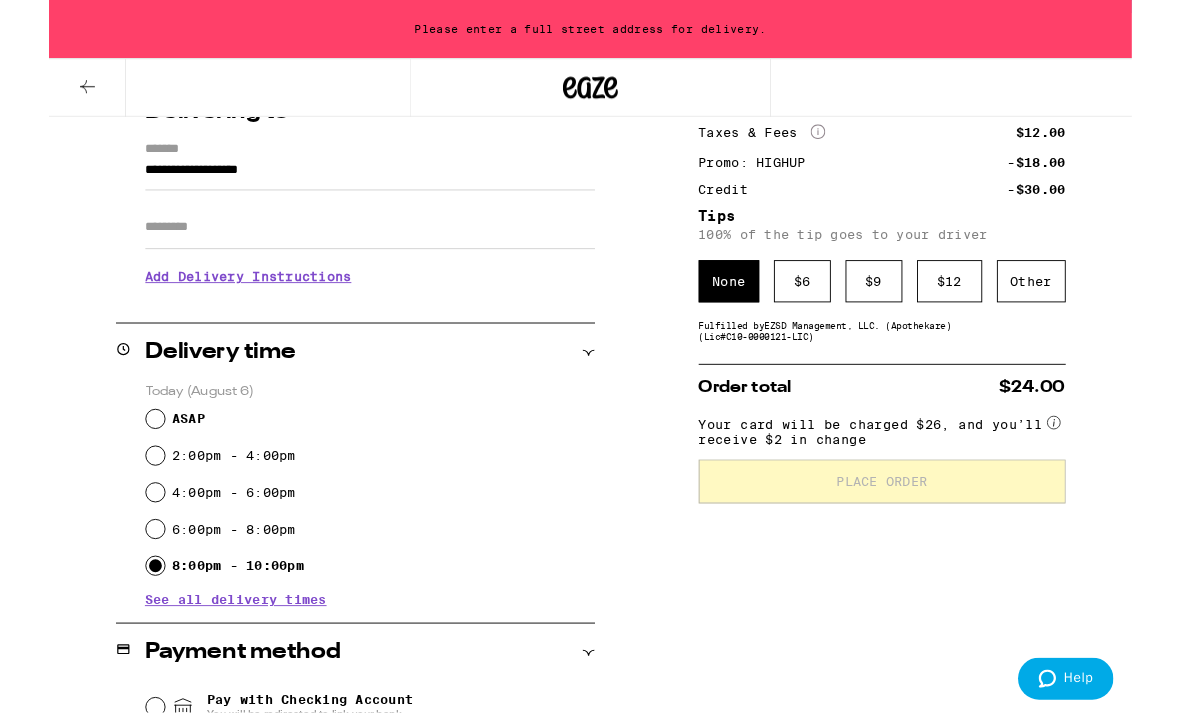 click on "**********" at bounding box center [350, 191] 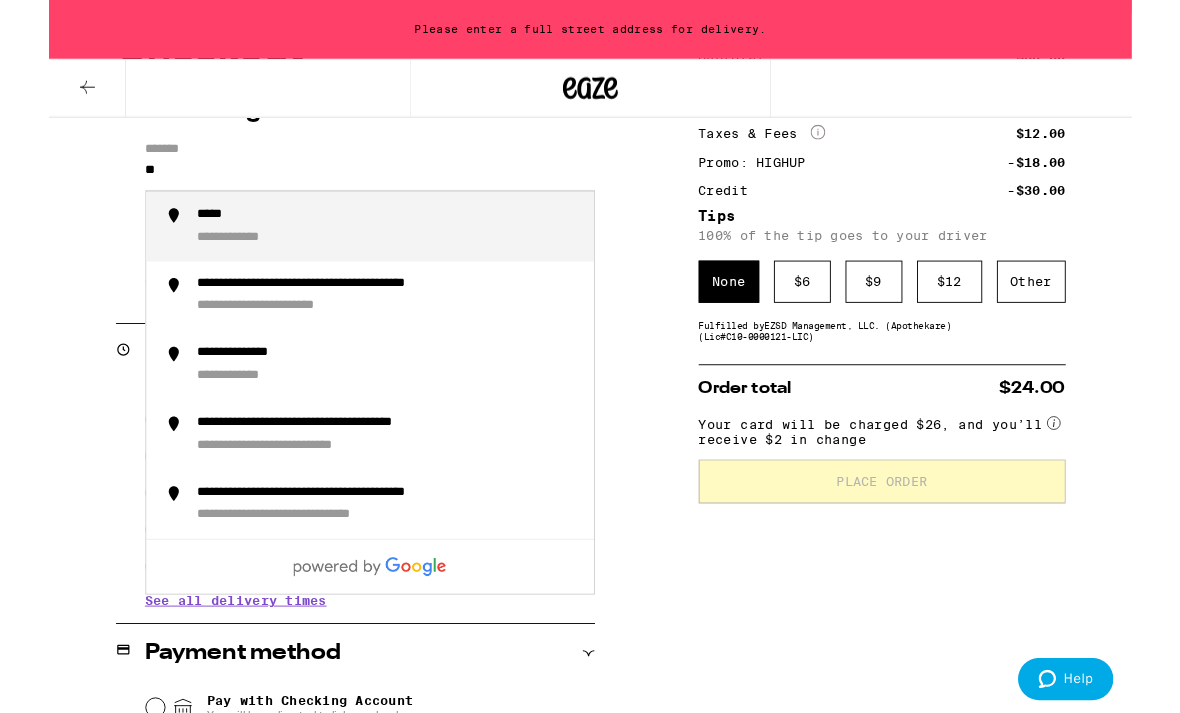 type on "*" 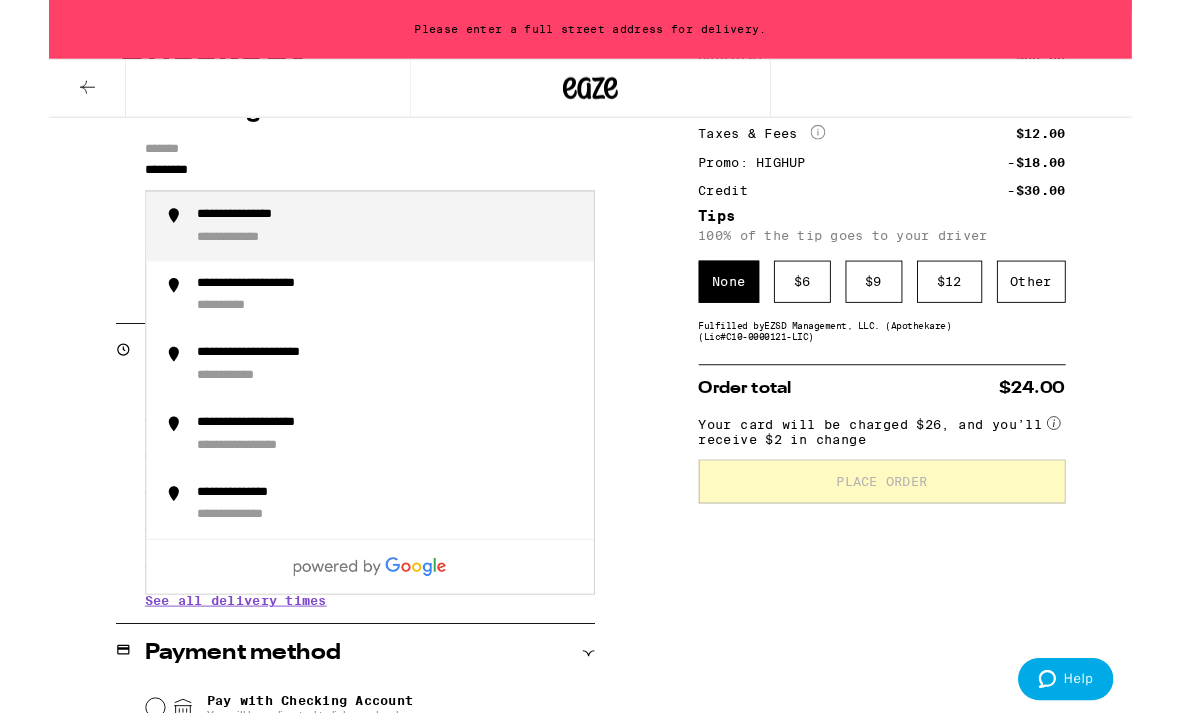 click on "**********" at bounding box center [370, 247] 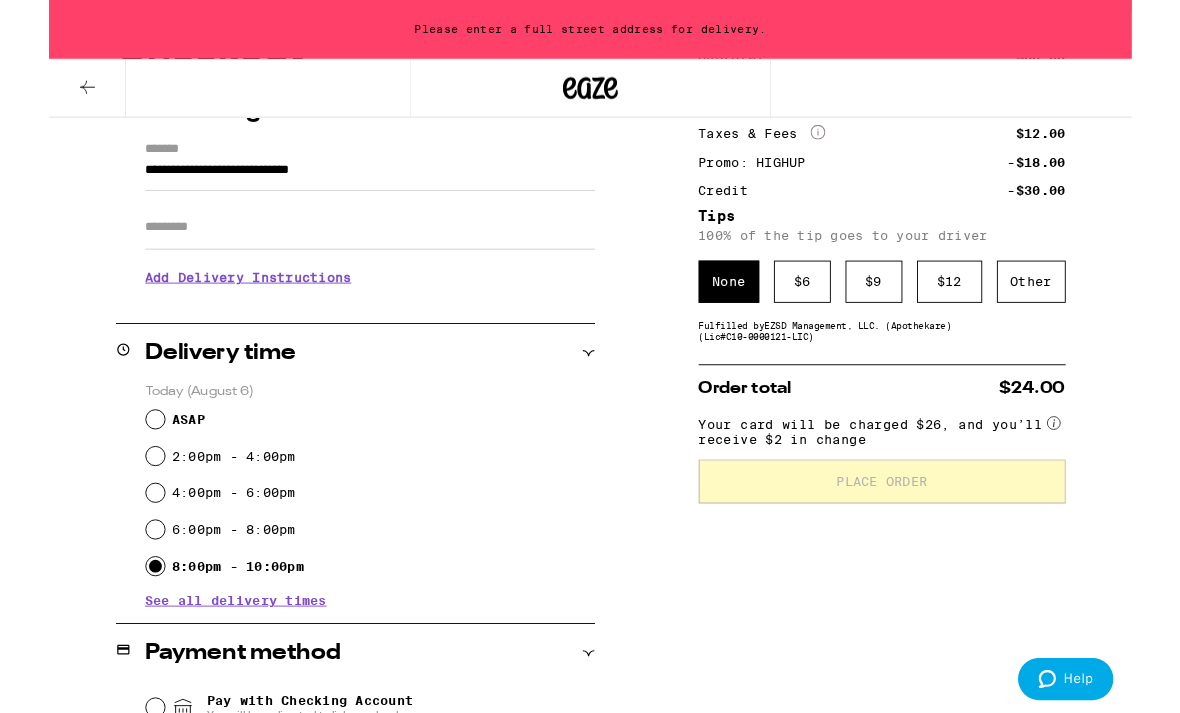 type on "**********" 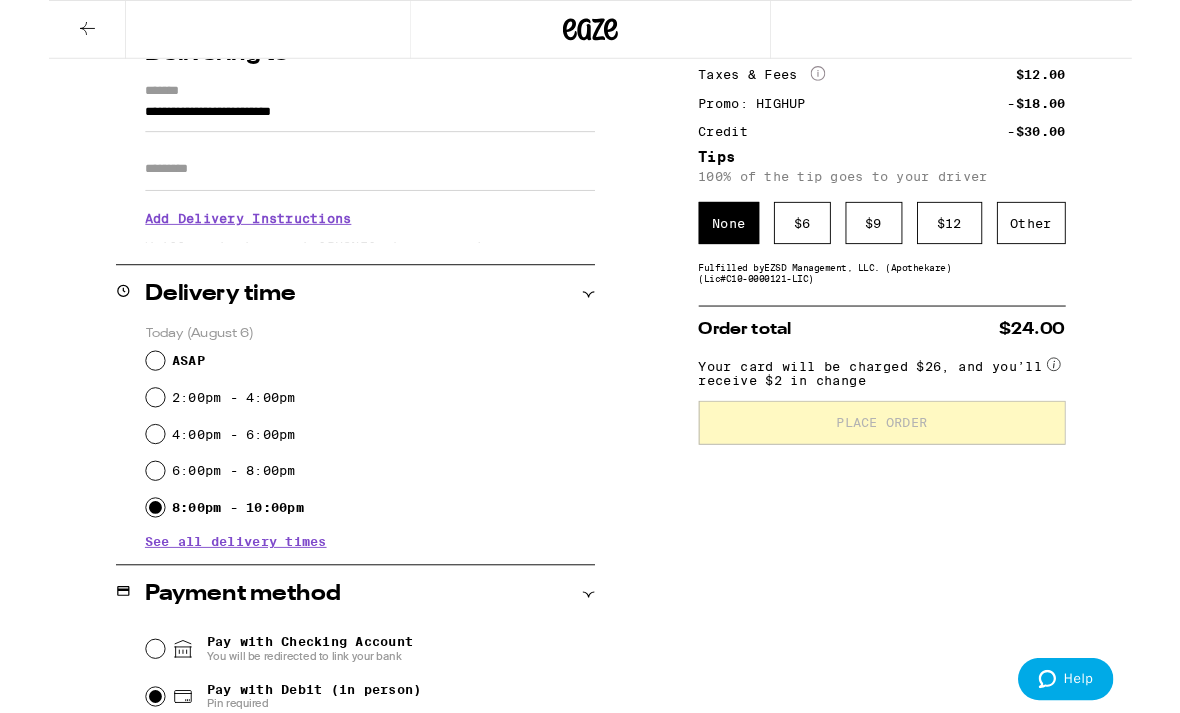 scroll, scrollTop: 272, scrollLeft: 0, axis: vertical 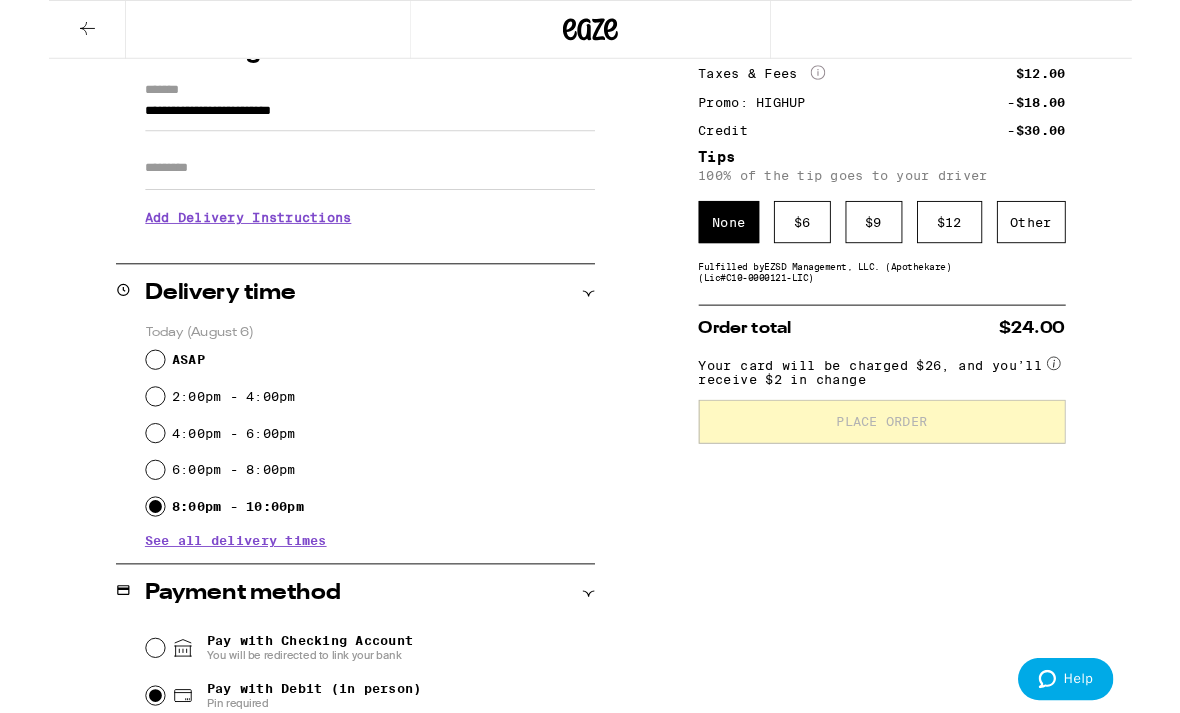 click on "Add Delivery Instructions" at bounding box center (350, 237) 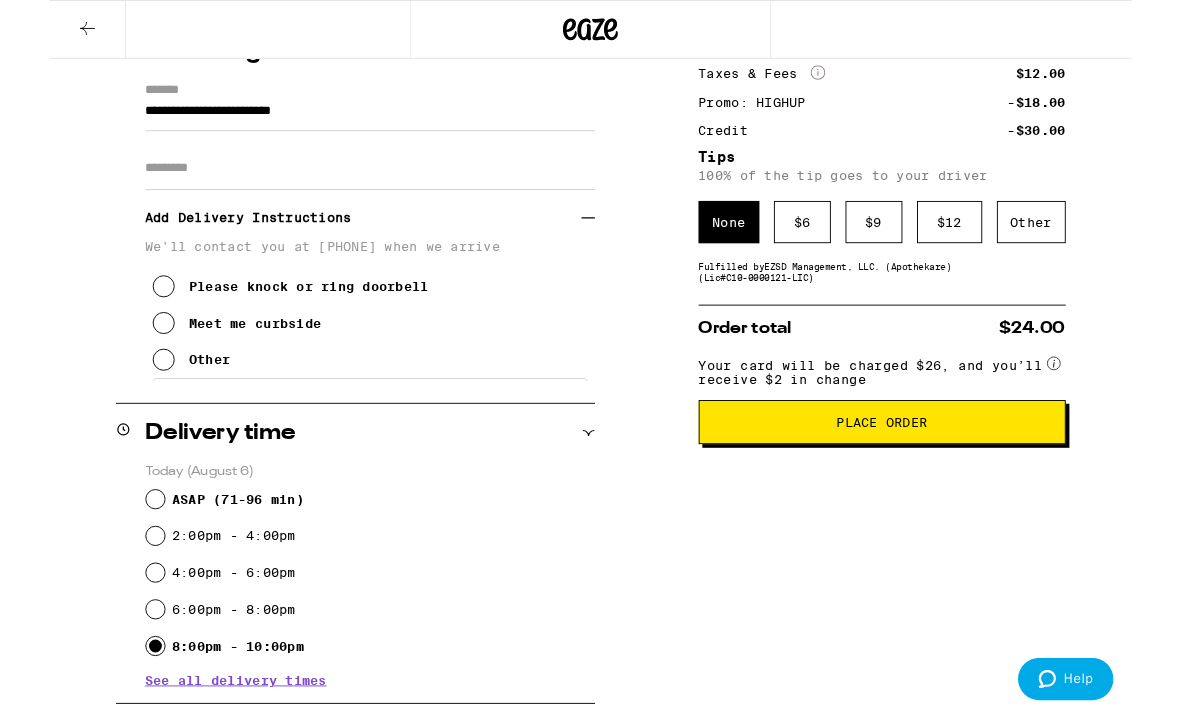 click on "Apt/Suite" at bounding box center [350, 183] 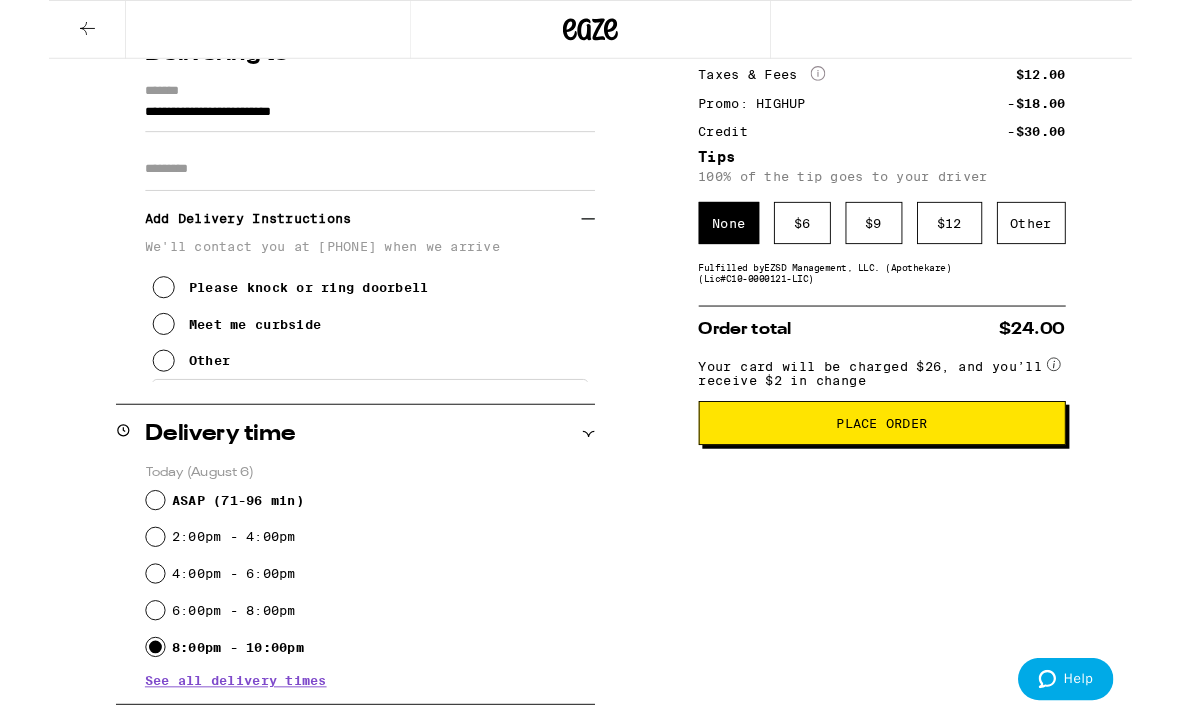 click on "Meet me curbside" at bounding box center (205, 353) 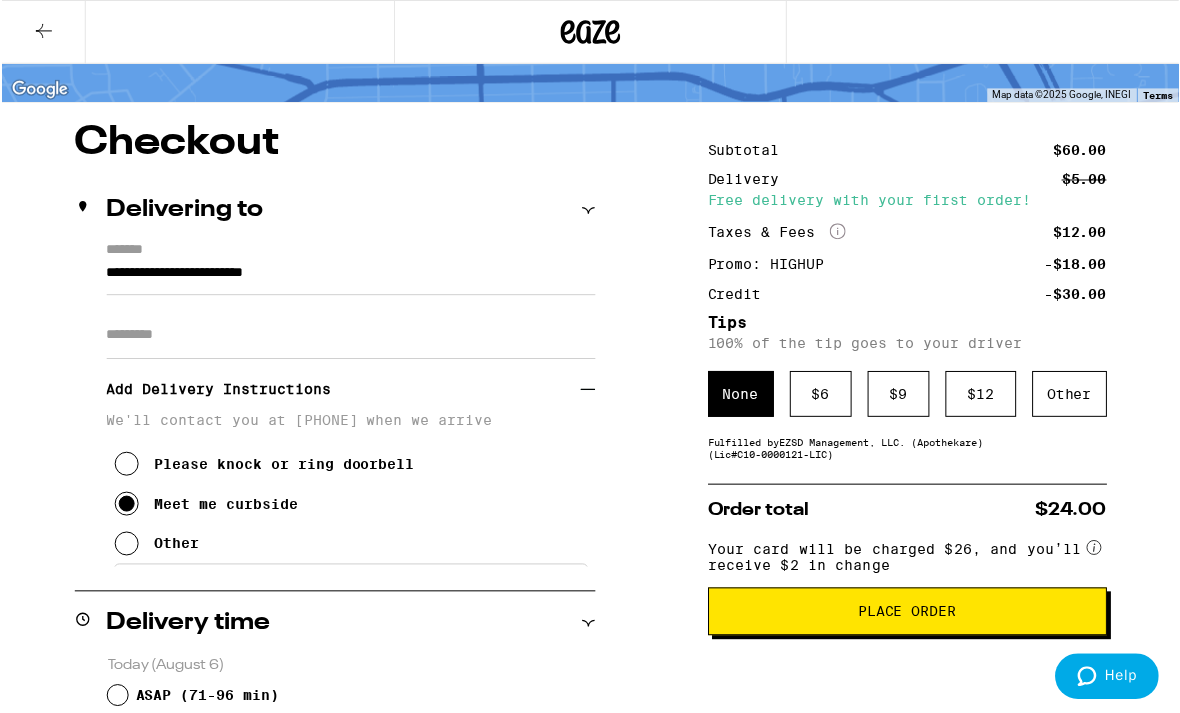 scroll, scrollTop: 121, scrollLeft: 0, axis: vertical 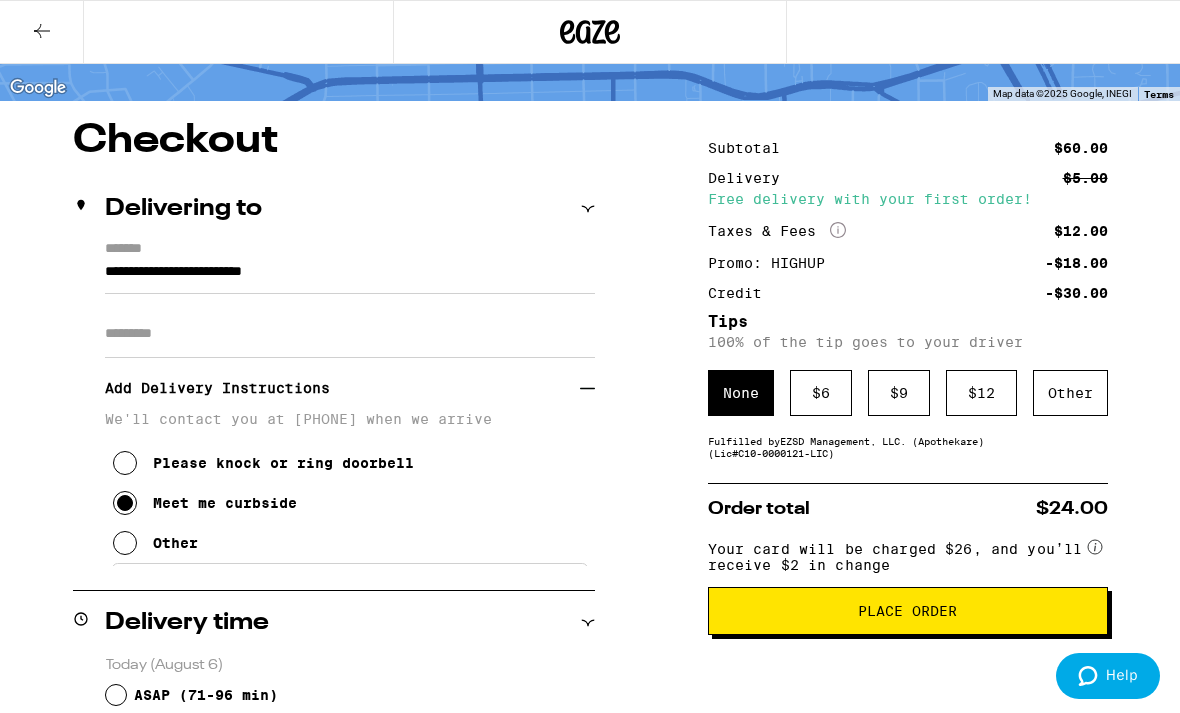 click on "Place Order" at bounding box center [908, 611] 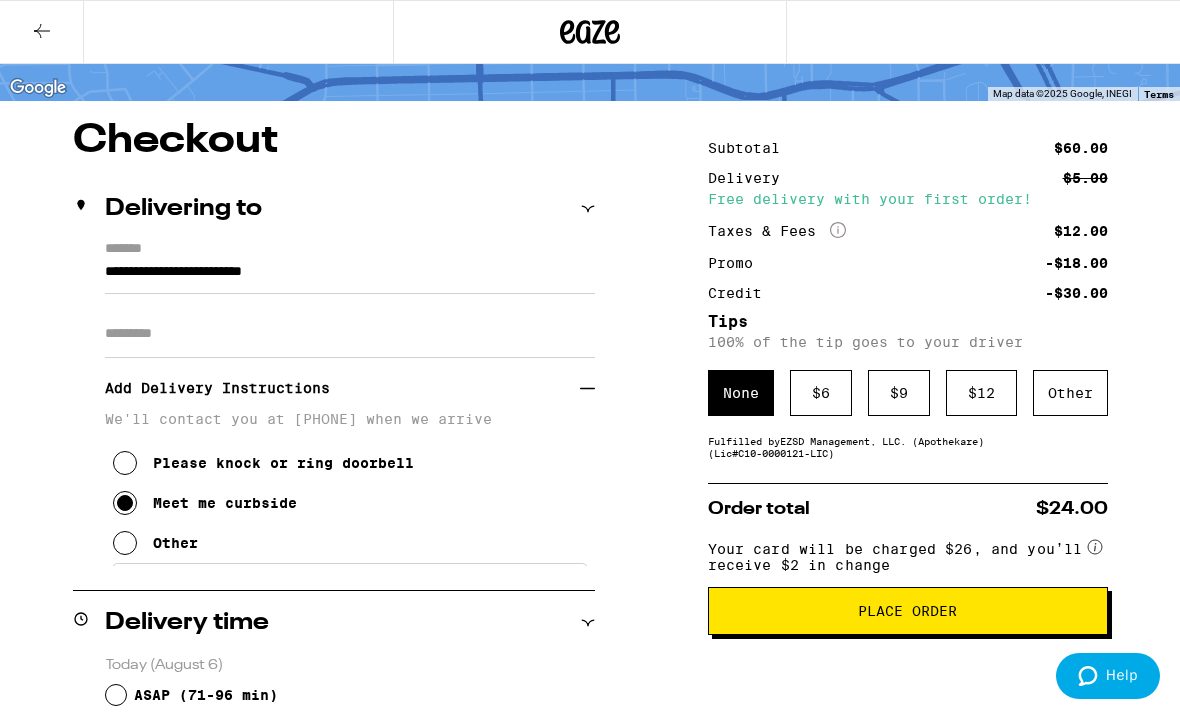 scroll, scrollTop: 0, scrollLeft: 0, axis: both 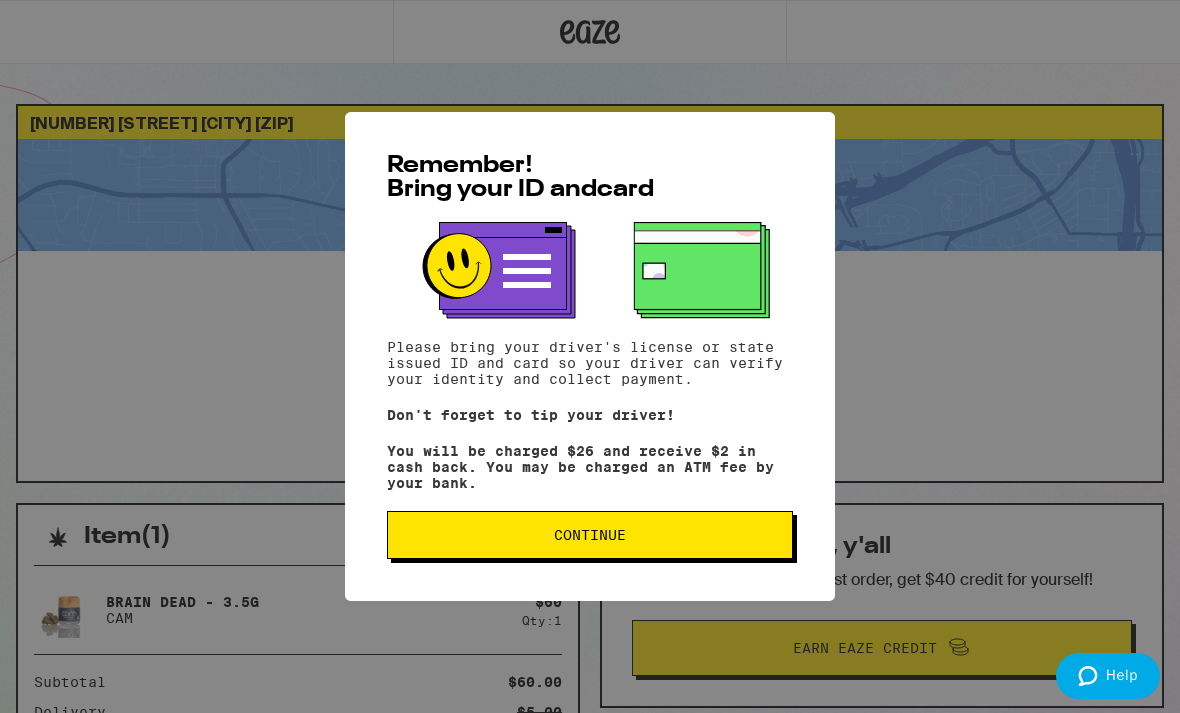 click on "Continue" at bounding box center (590, 535) 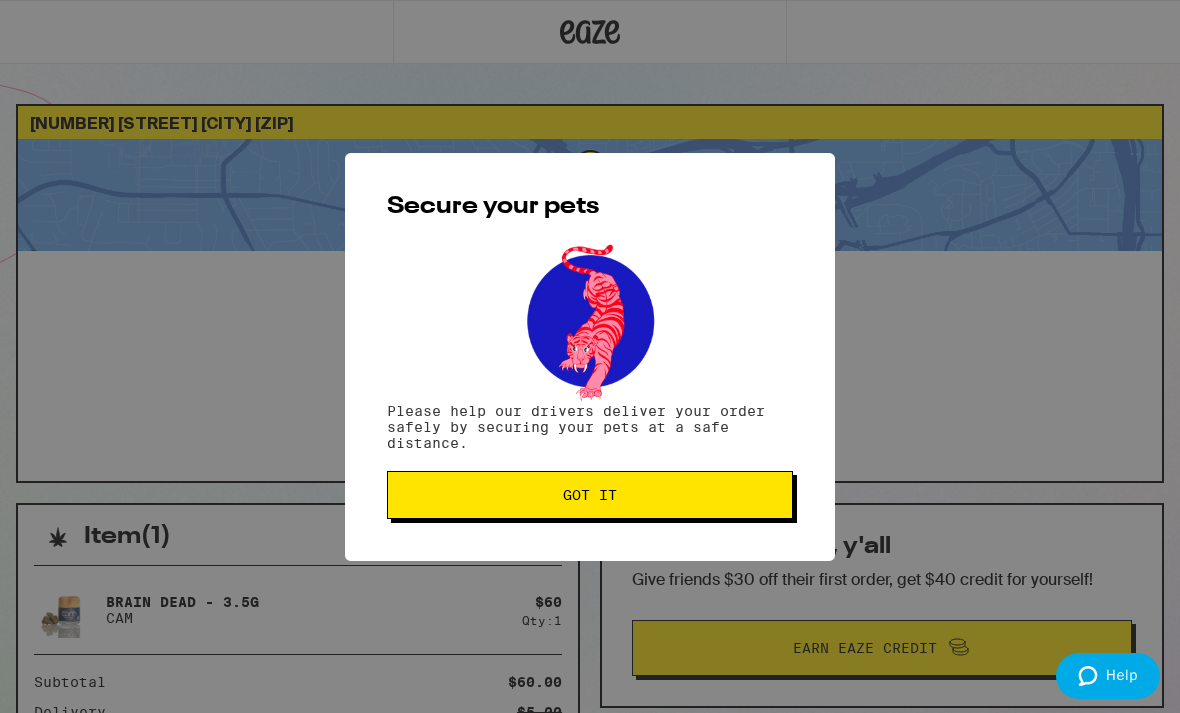 click on "Got it" at bounding box center [590, 495] 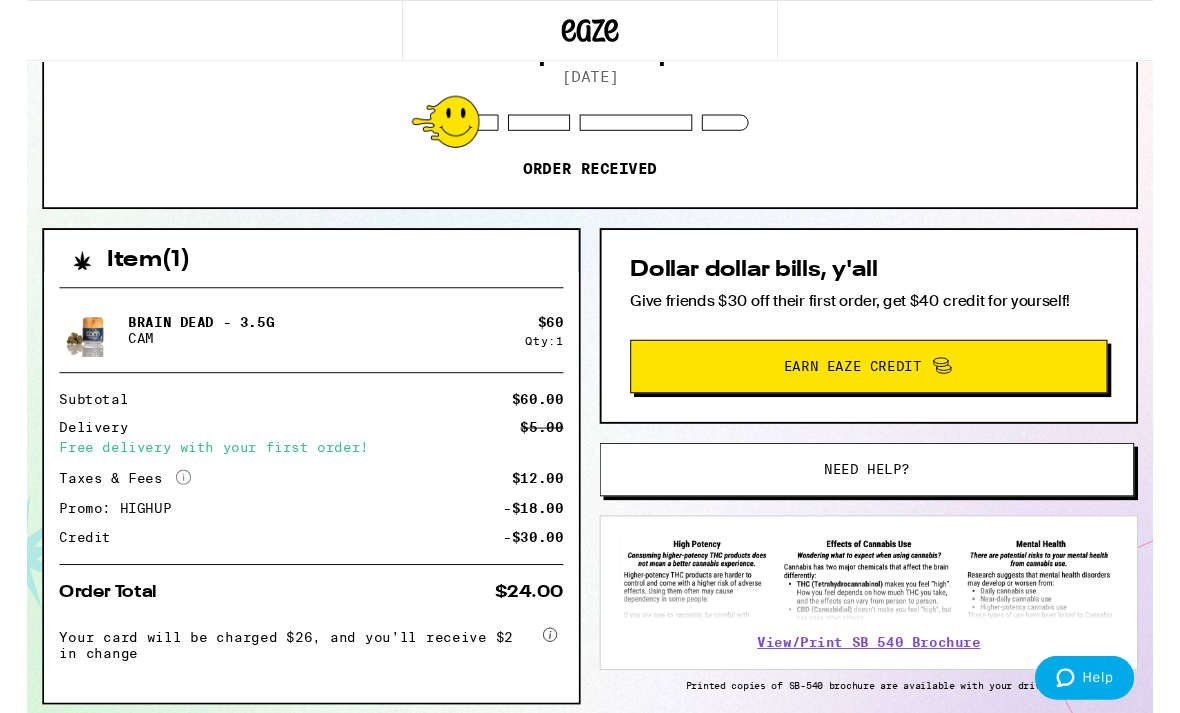 scroll, scrollTop: 0, scrollLeft: 0, axis: both 